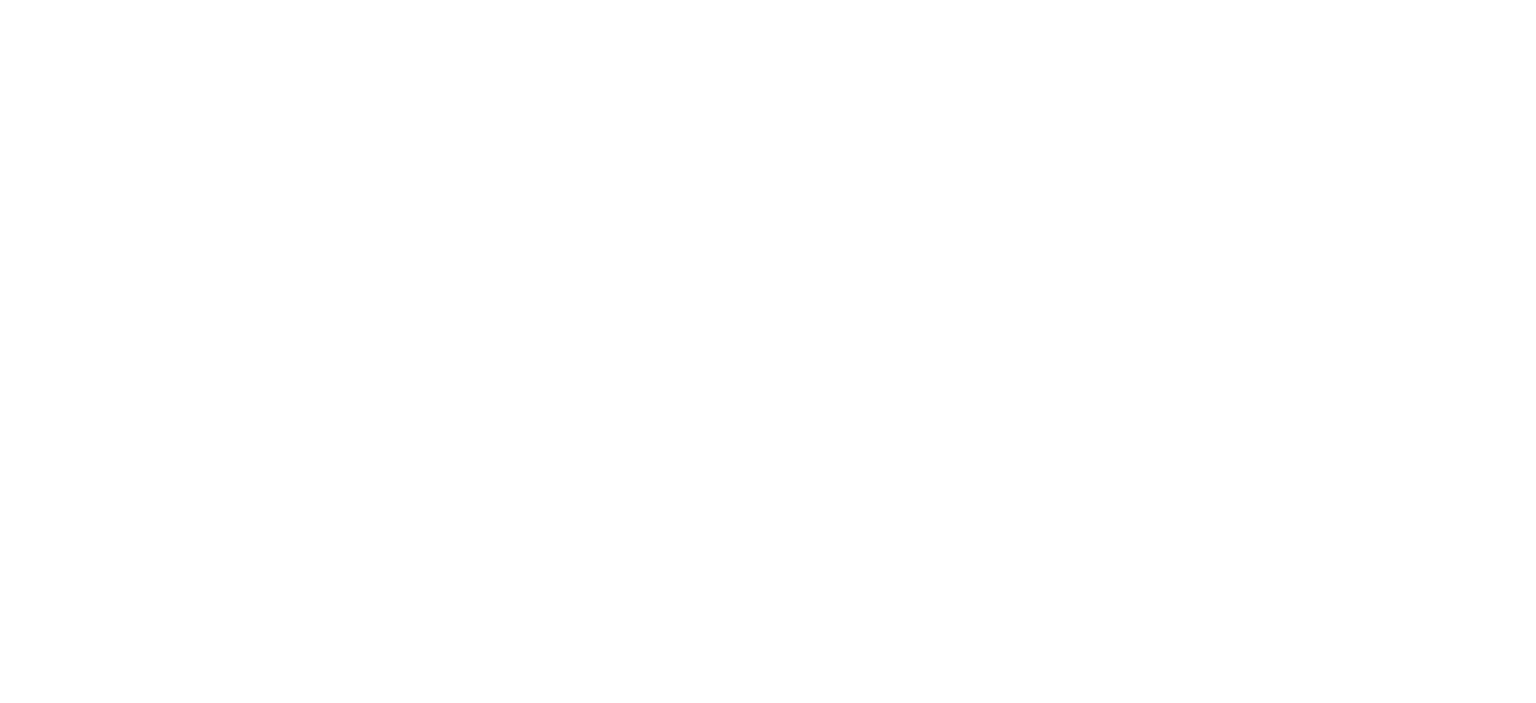 scroll, scrollTop: 0, scrollLeft: 0, axis: both 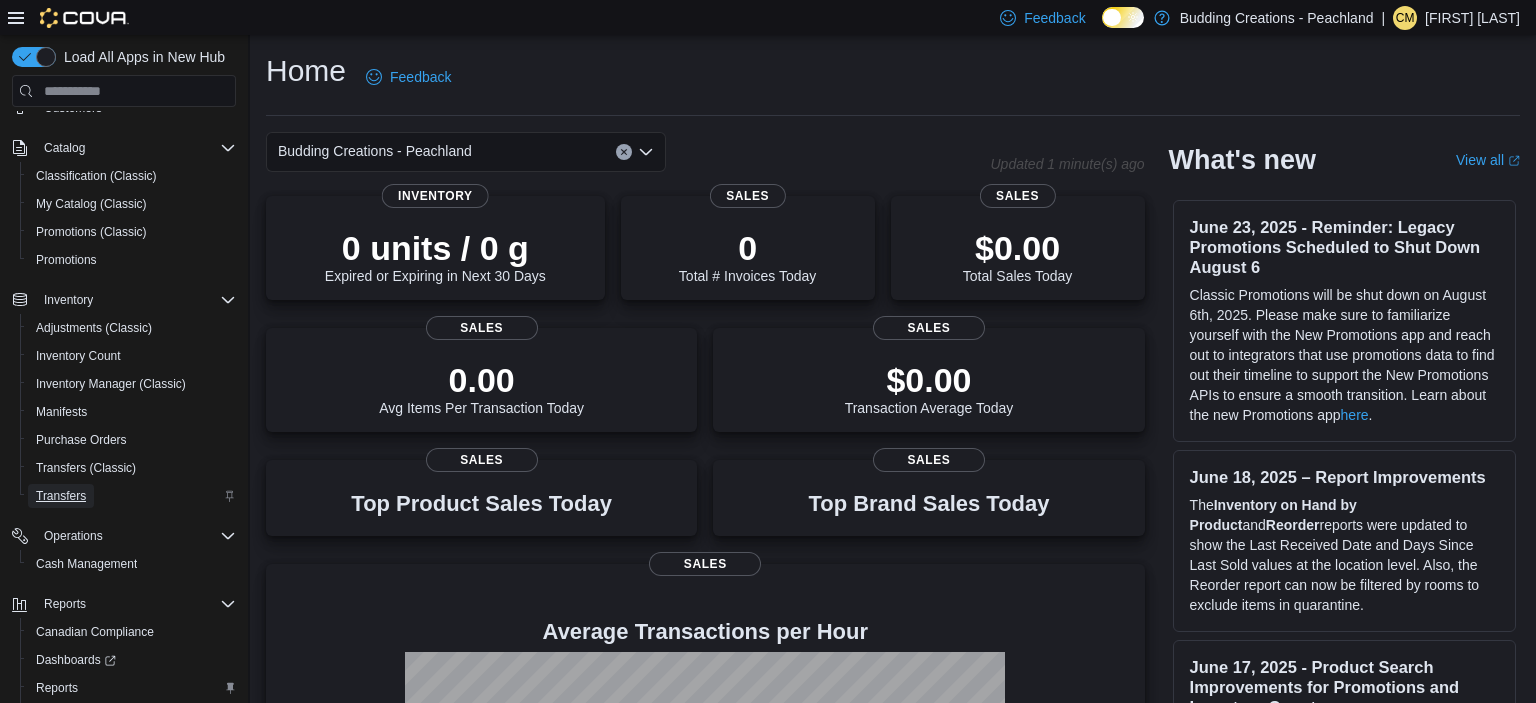click on "Transfers" at bounding box center [61, 496] 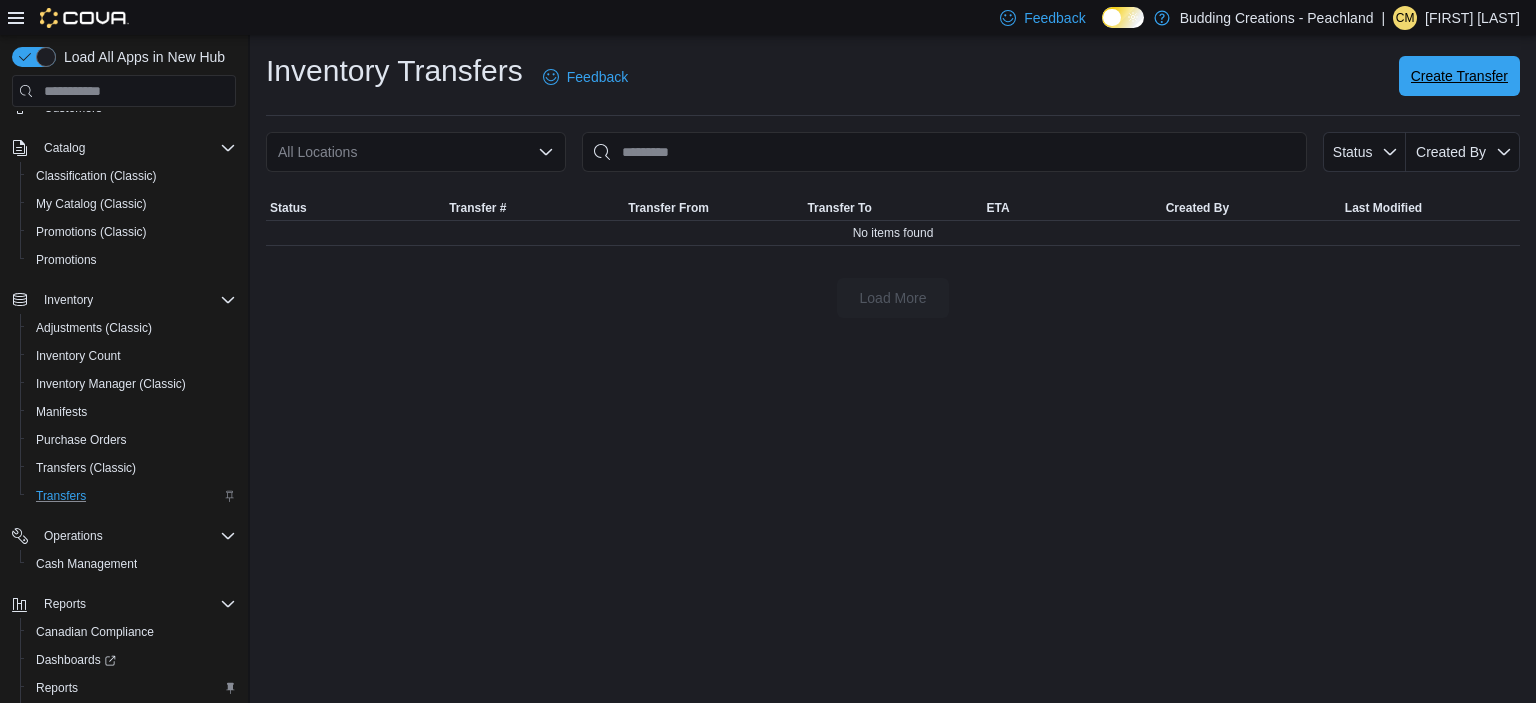 click on "Create Transfer" at bounding box center [1459, 76] 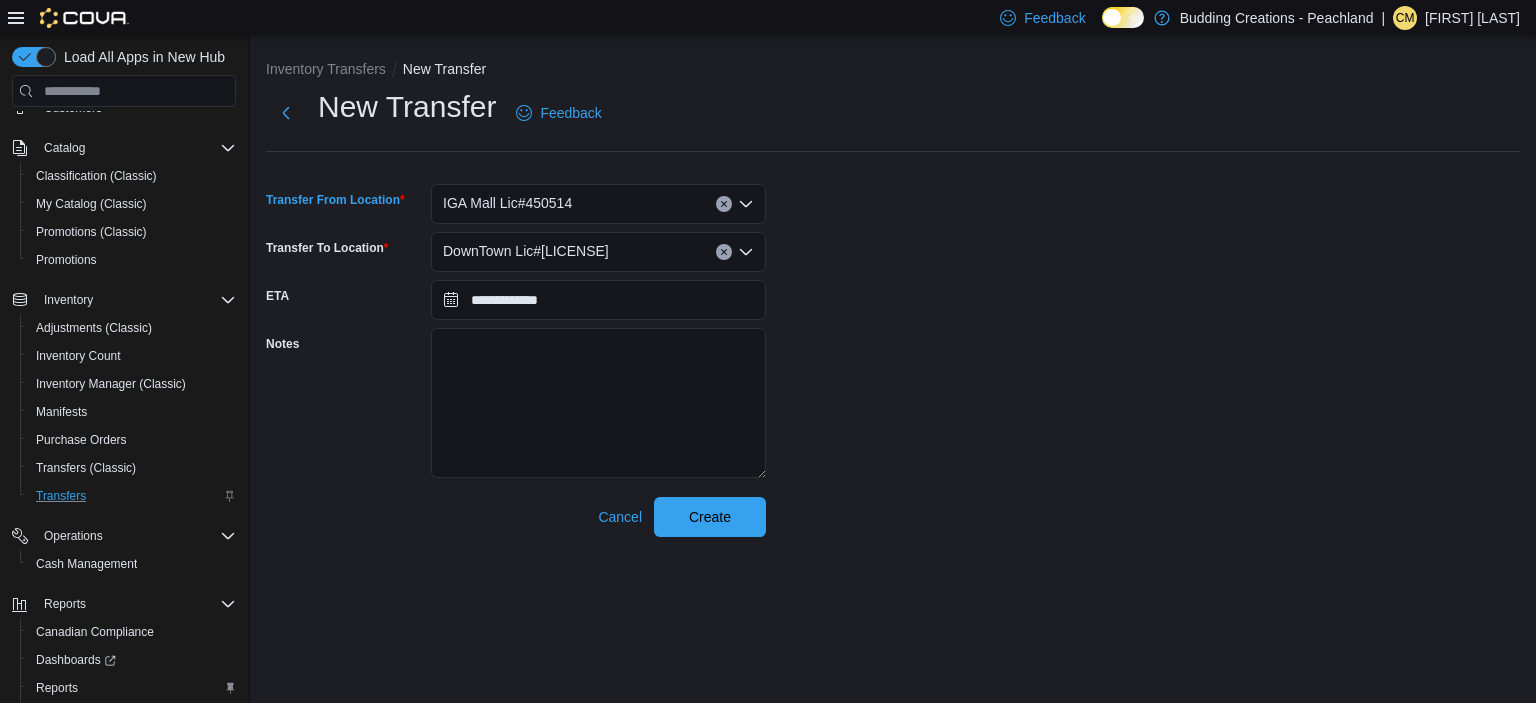 click 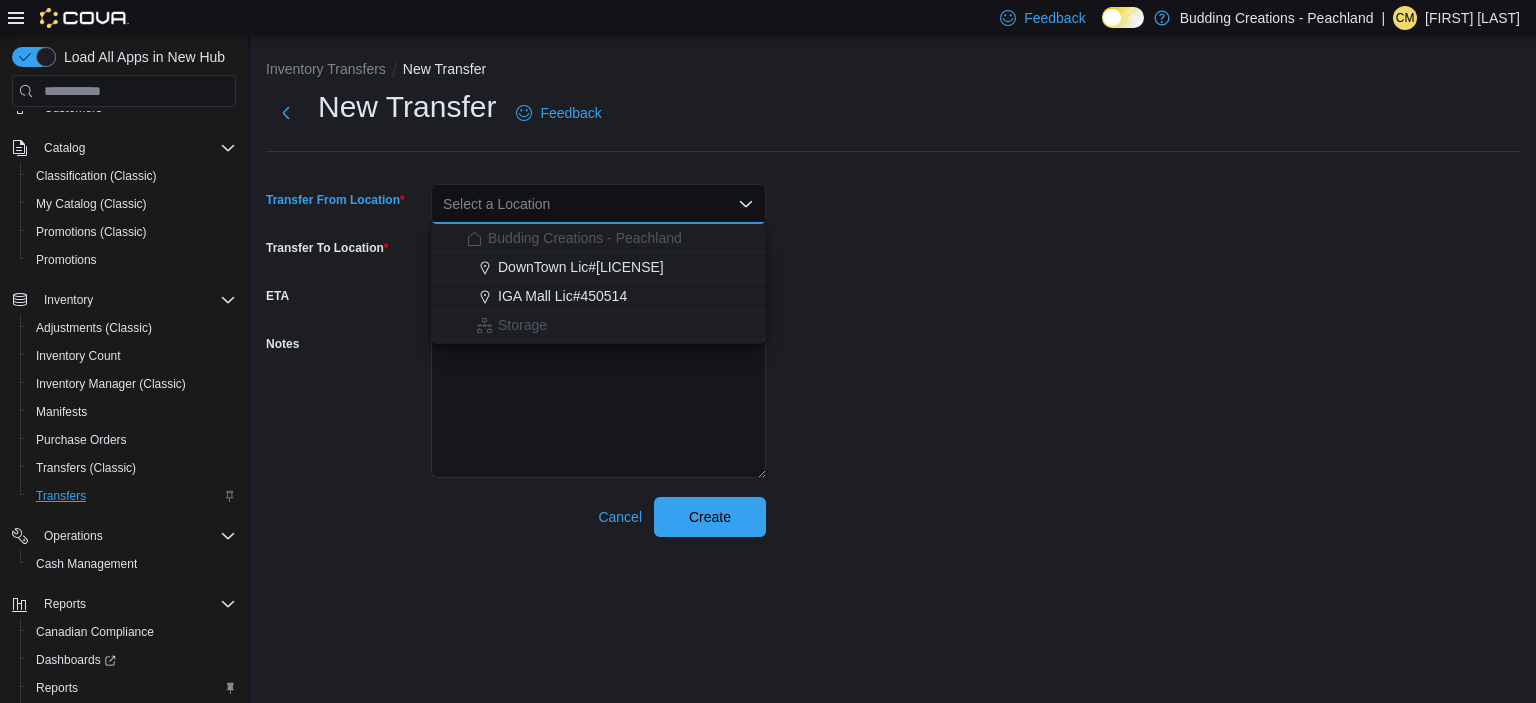 click on "**********" at bounding box center (893, 312) 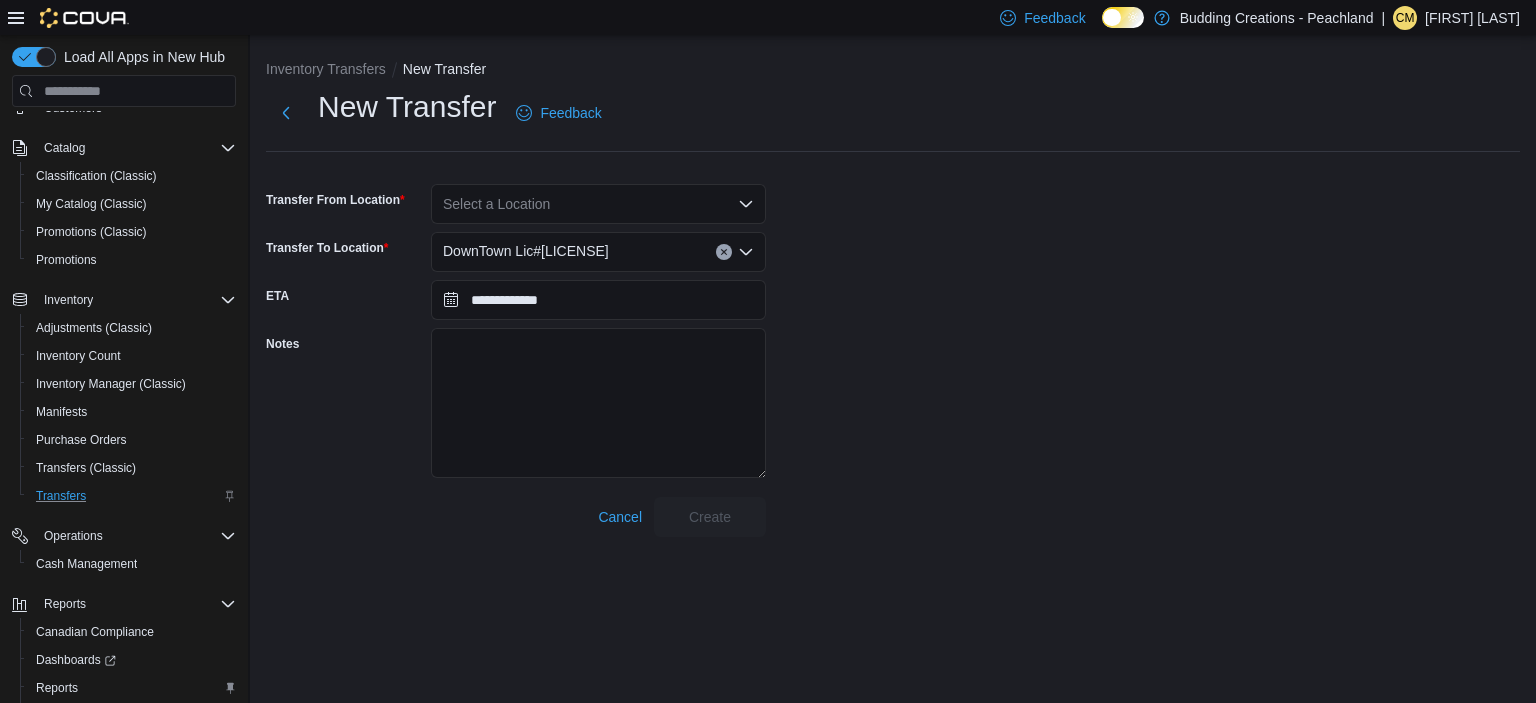 click 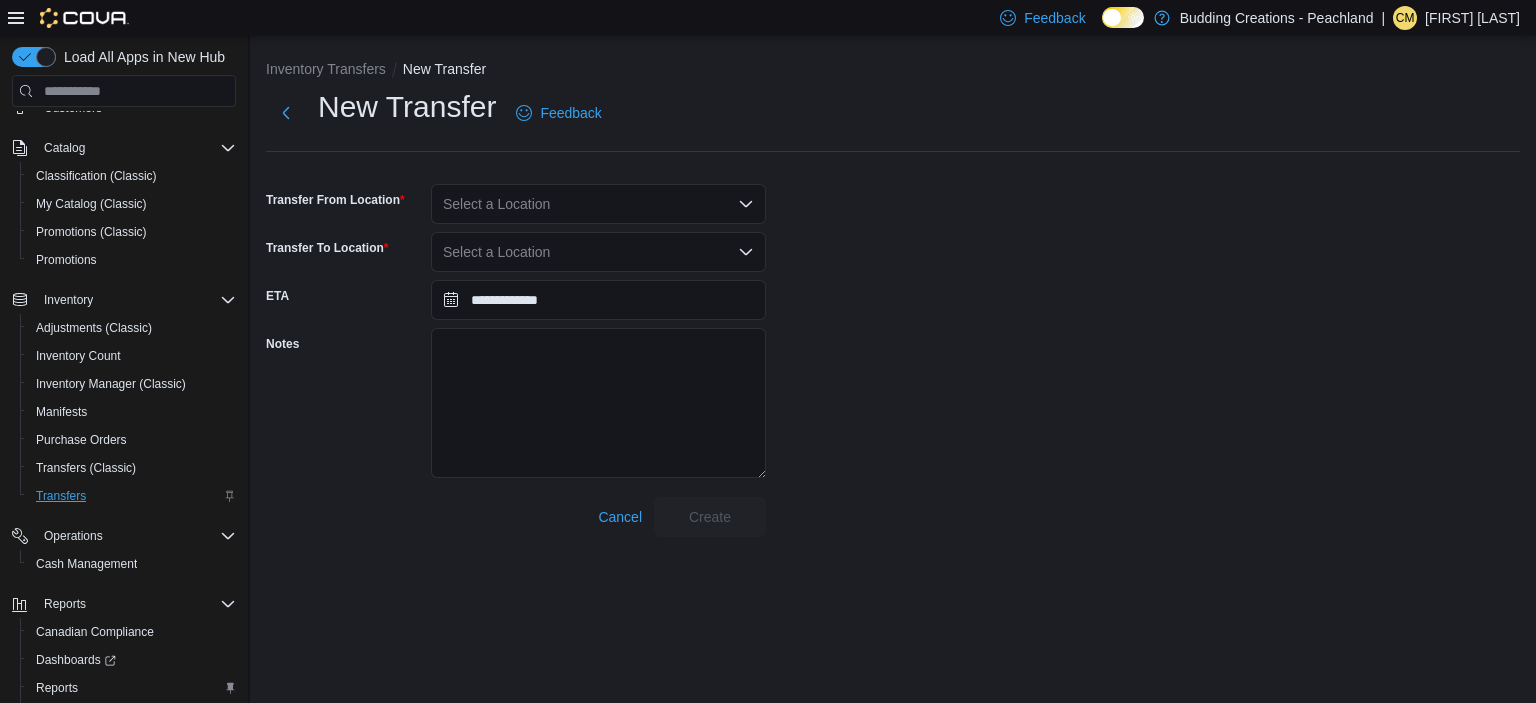 drag, startPoint x: 906, startPoint y: 239, endPoint x: 849, endPoint y: 240, distance: 57.00877 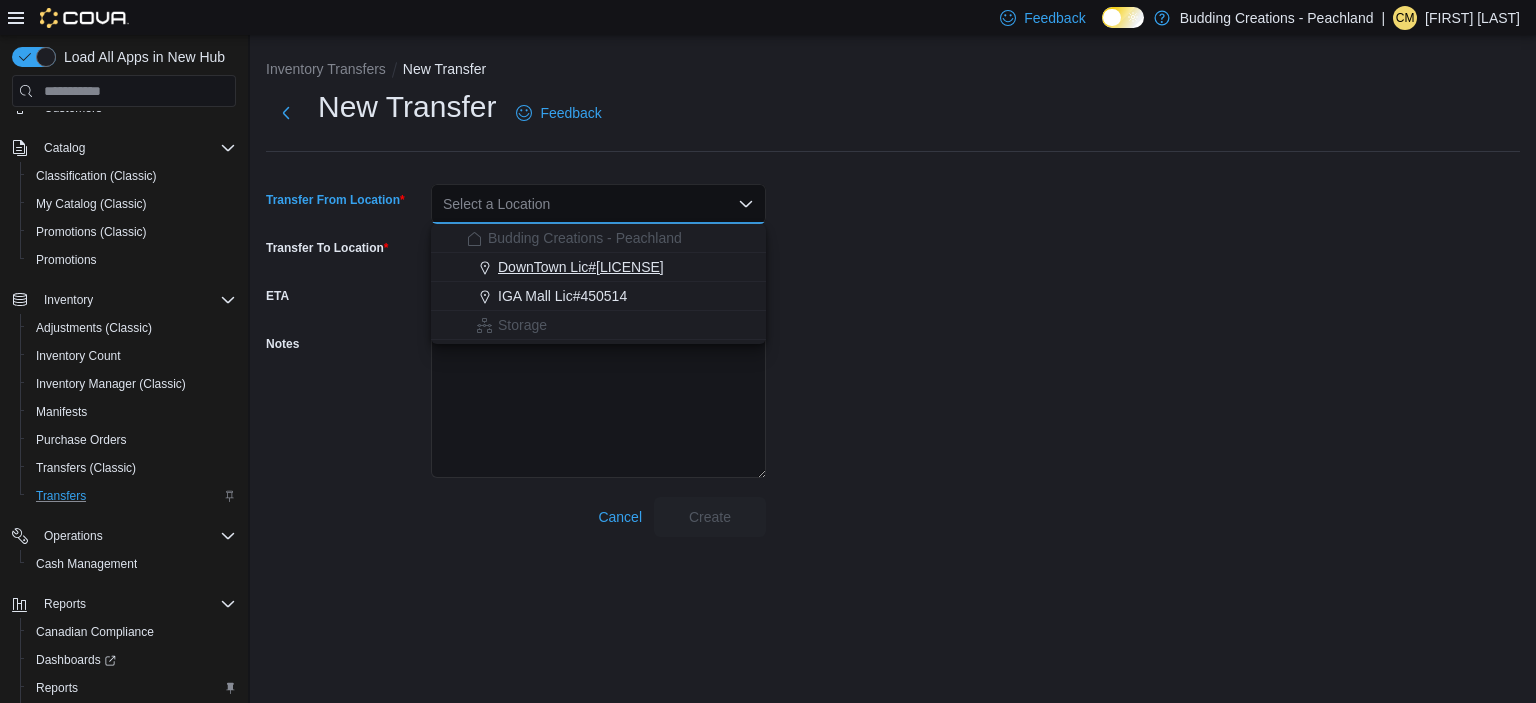 click on "DownTown Lic#[LICENSE]" at bounding box center (581, 267) 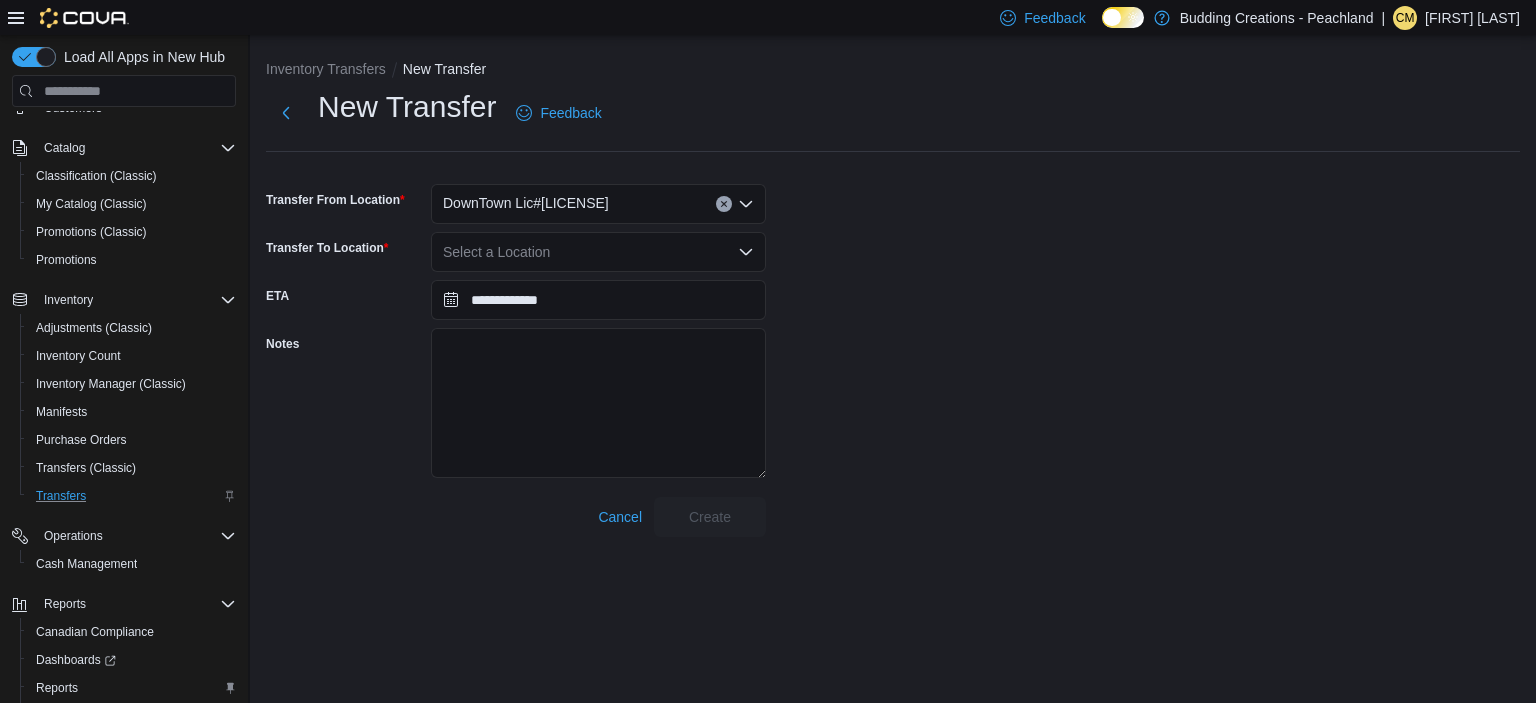 drag, startPoint x: 1026, startPoint y: 257, endPoint x: 869, endPoint y: 258, distance: 157.00319 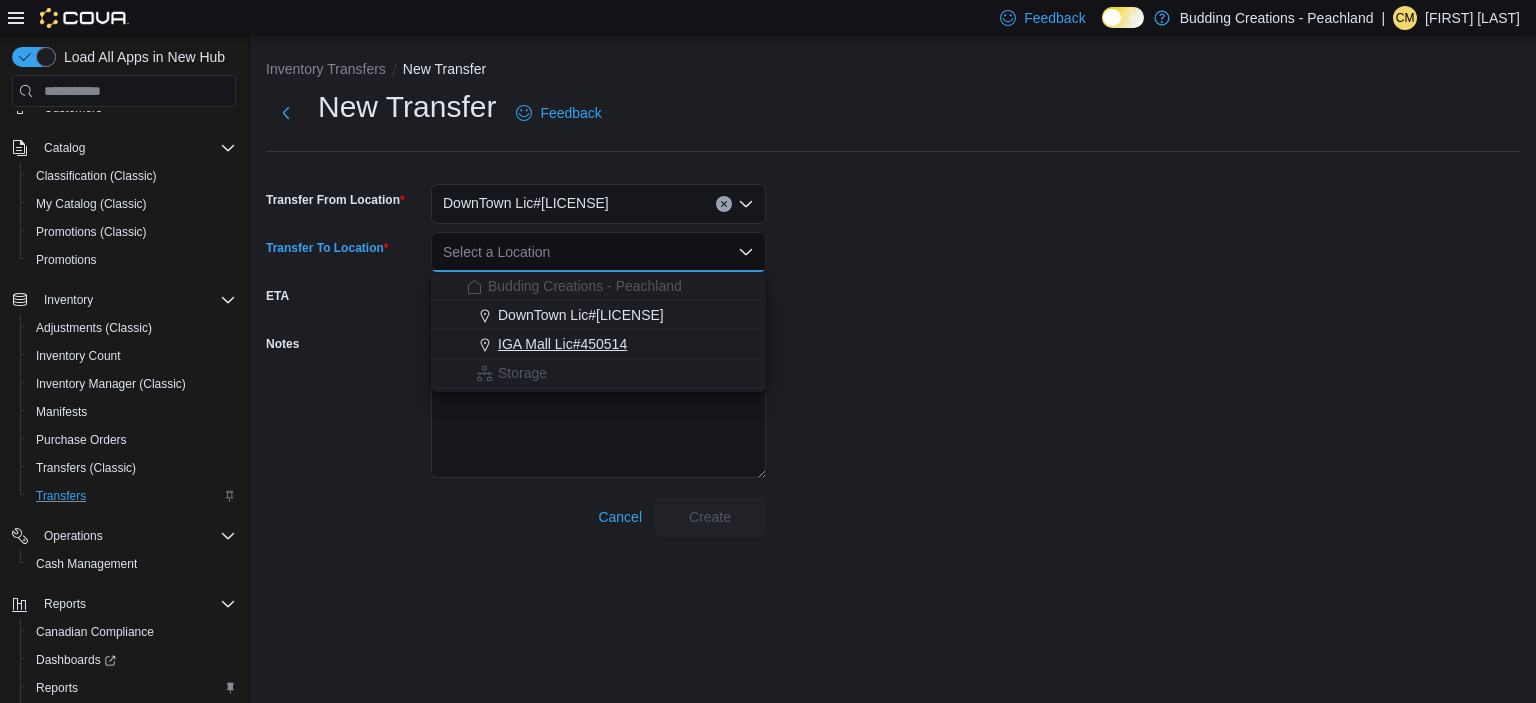click on "IGA Mall  Lic#450514" at bounding box center [562, 344] 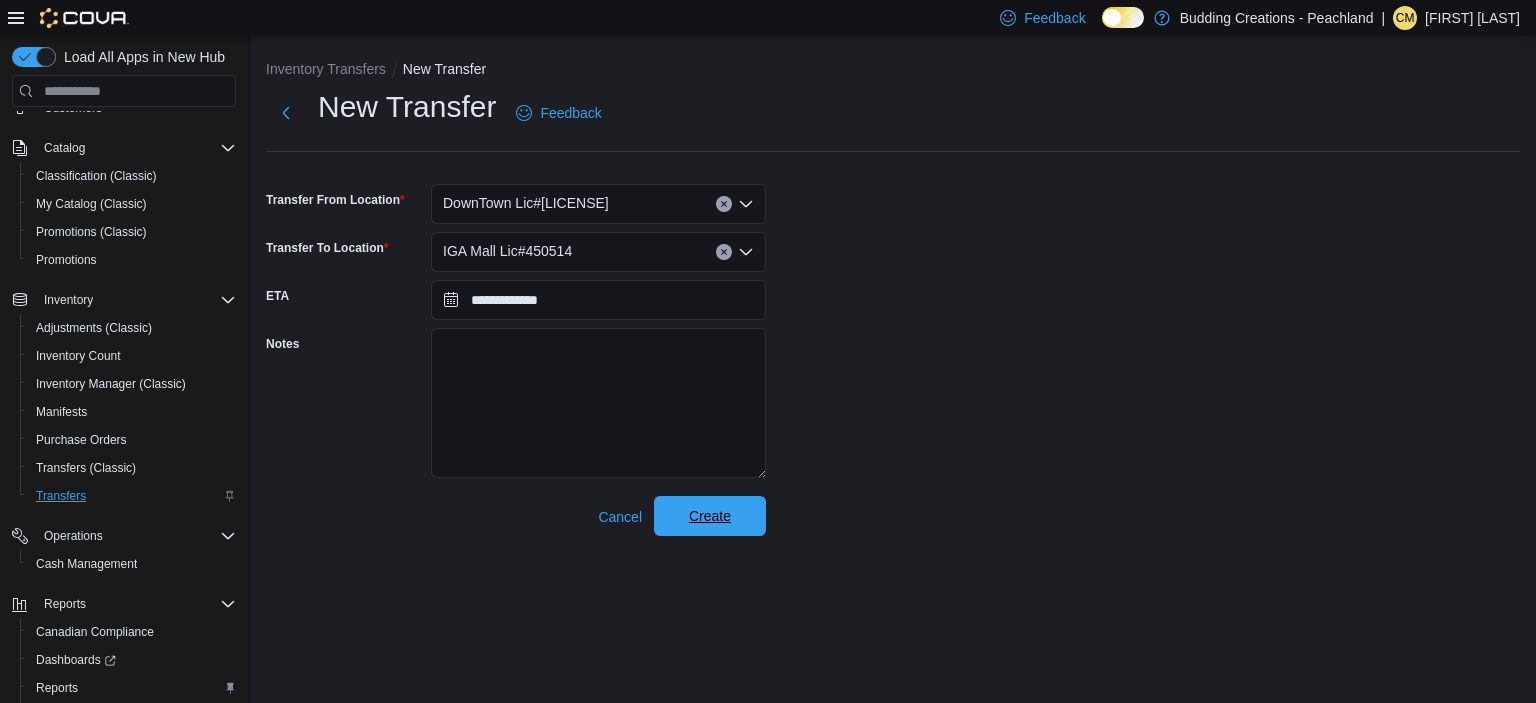 click on "Create" at bounding box center [710, 516] 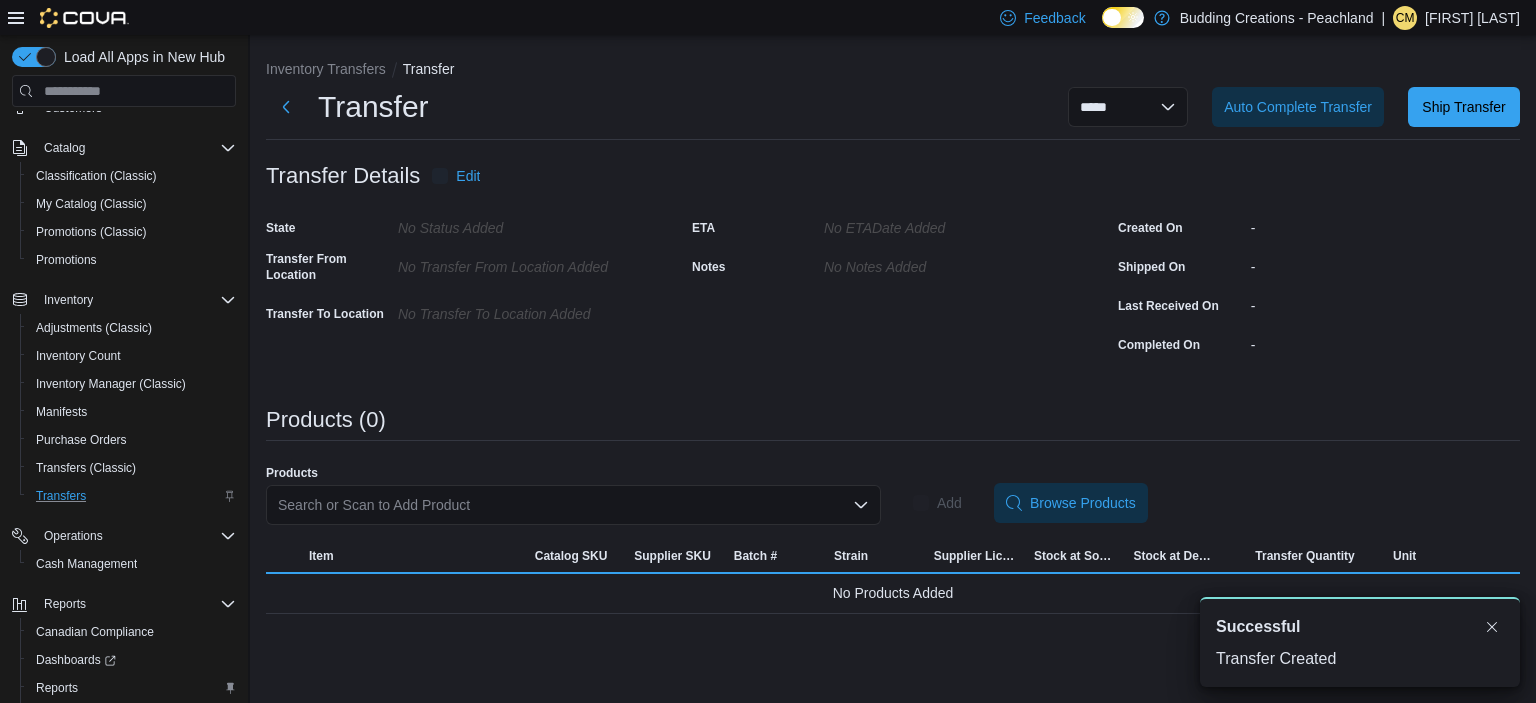 scroll, scrollTop: 0, scrollLeft: 0, axis: both 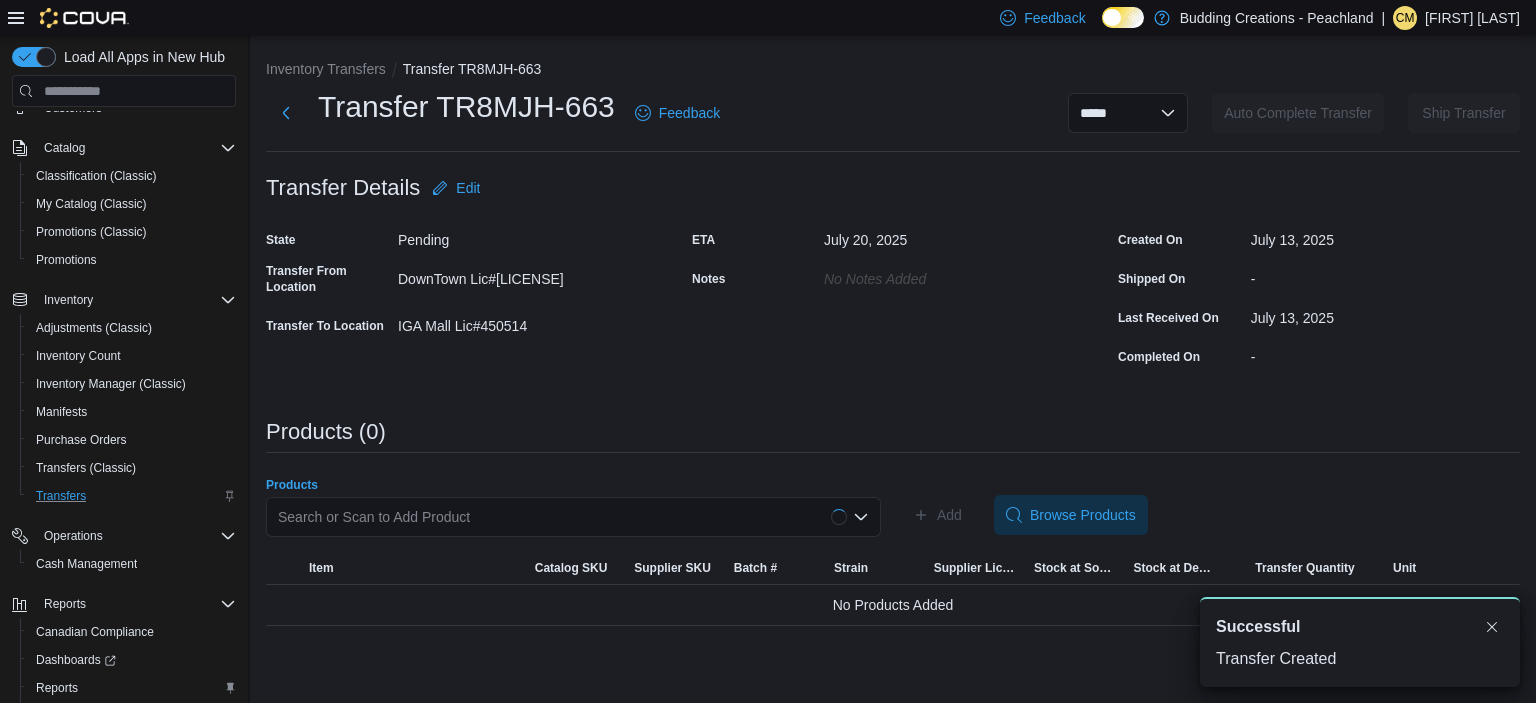 click on "Search or Scan to Add Product" at bounding box center [573, 517] 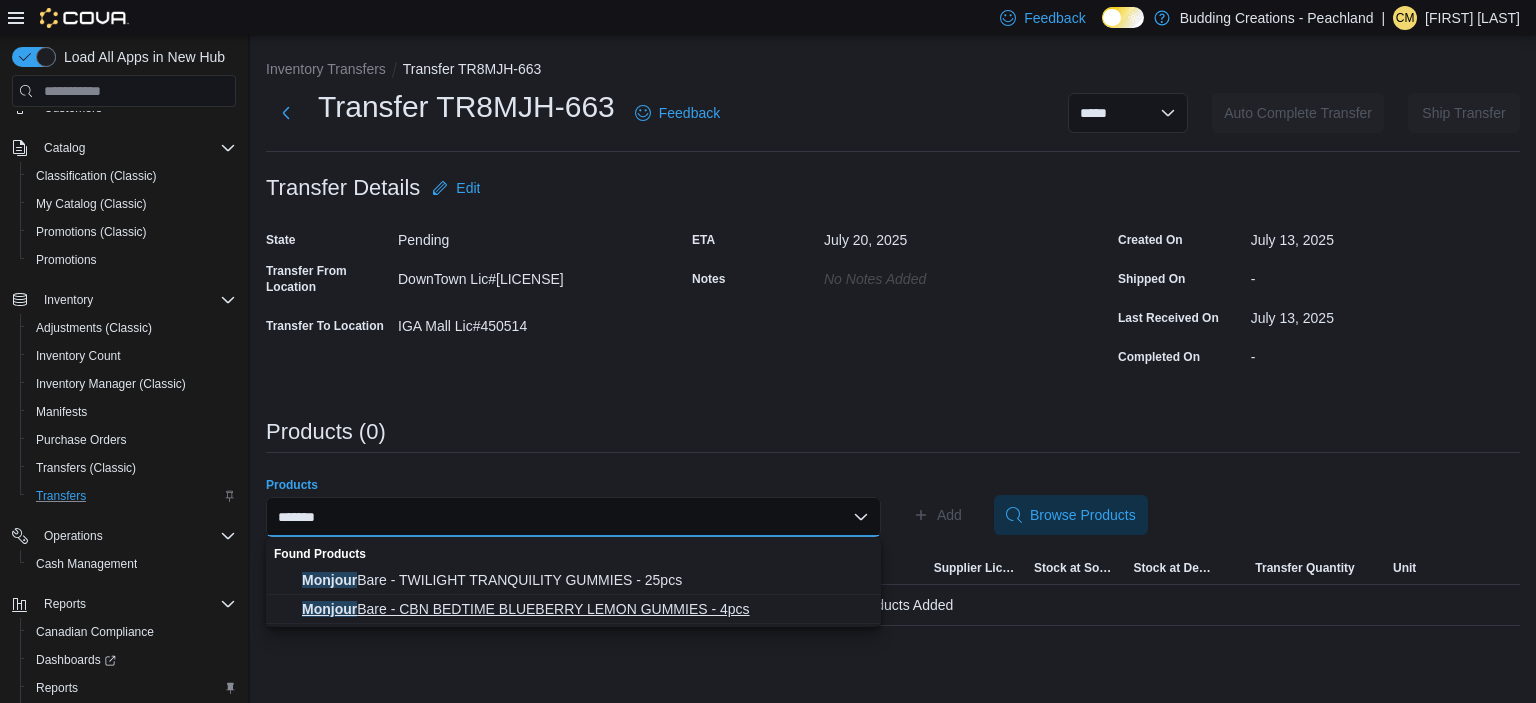 type on "*******" 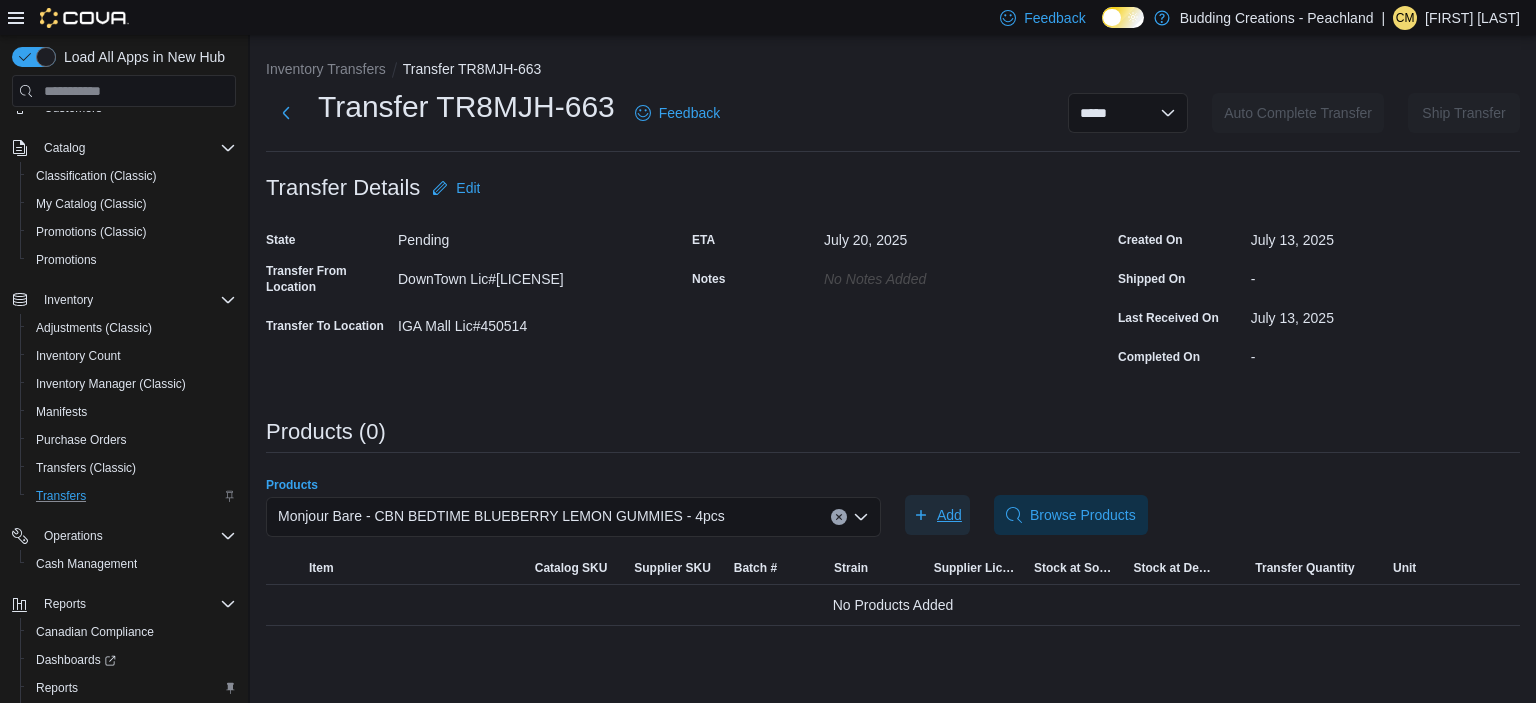 click on "Add" at bounding box center (949, 515) 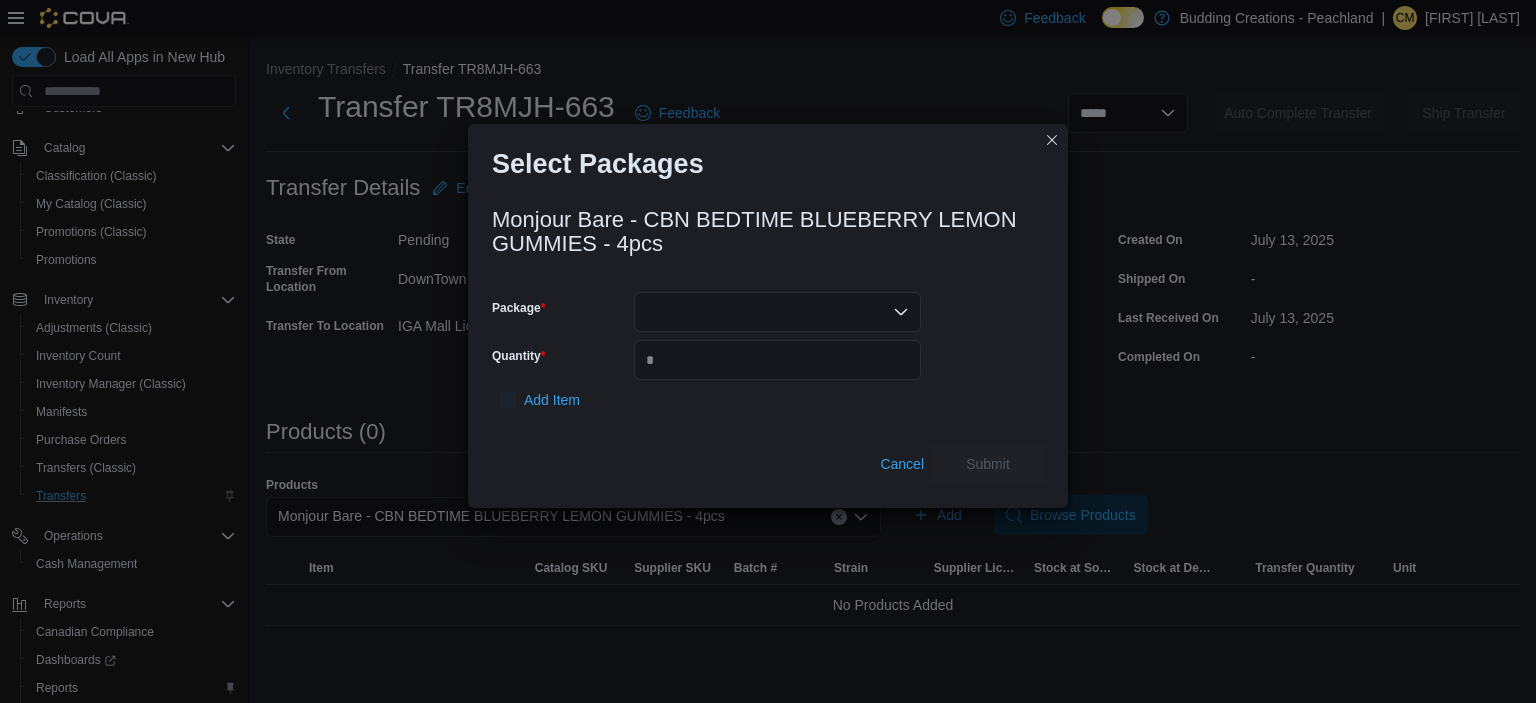 scroll, scrollTop: 192, scrollLeft: 0, axis: vertical 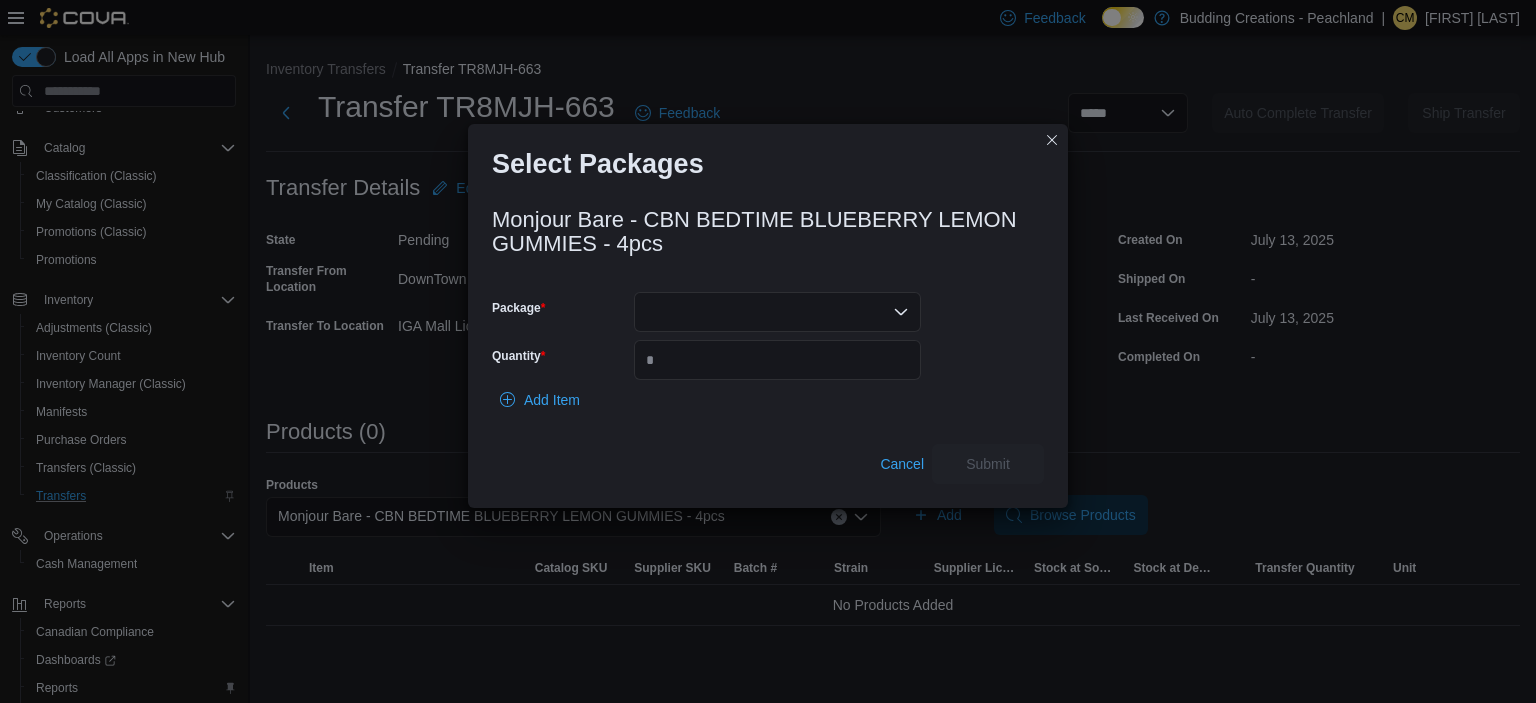 click at bounding box center [777, 312] 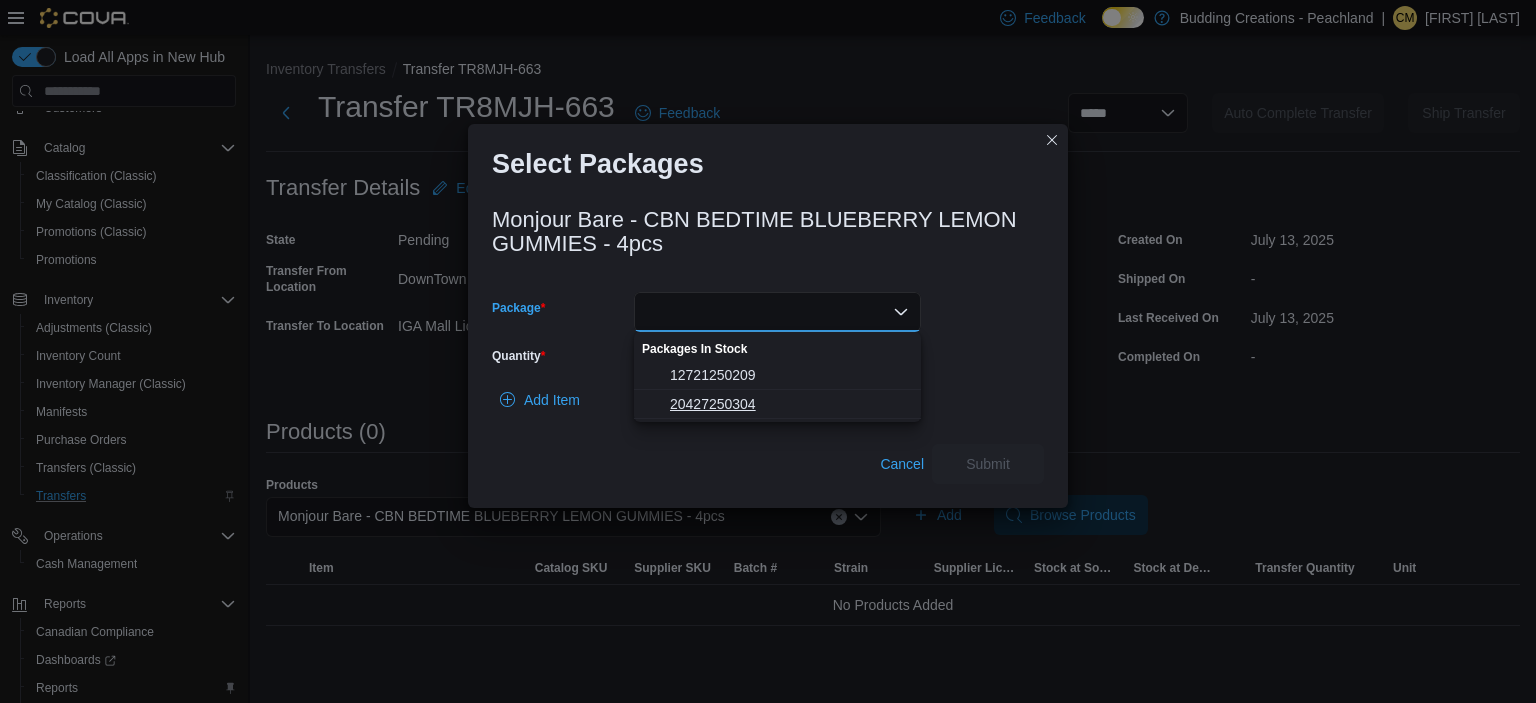 click on "20427250304" at bounding box center (789, 404) 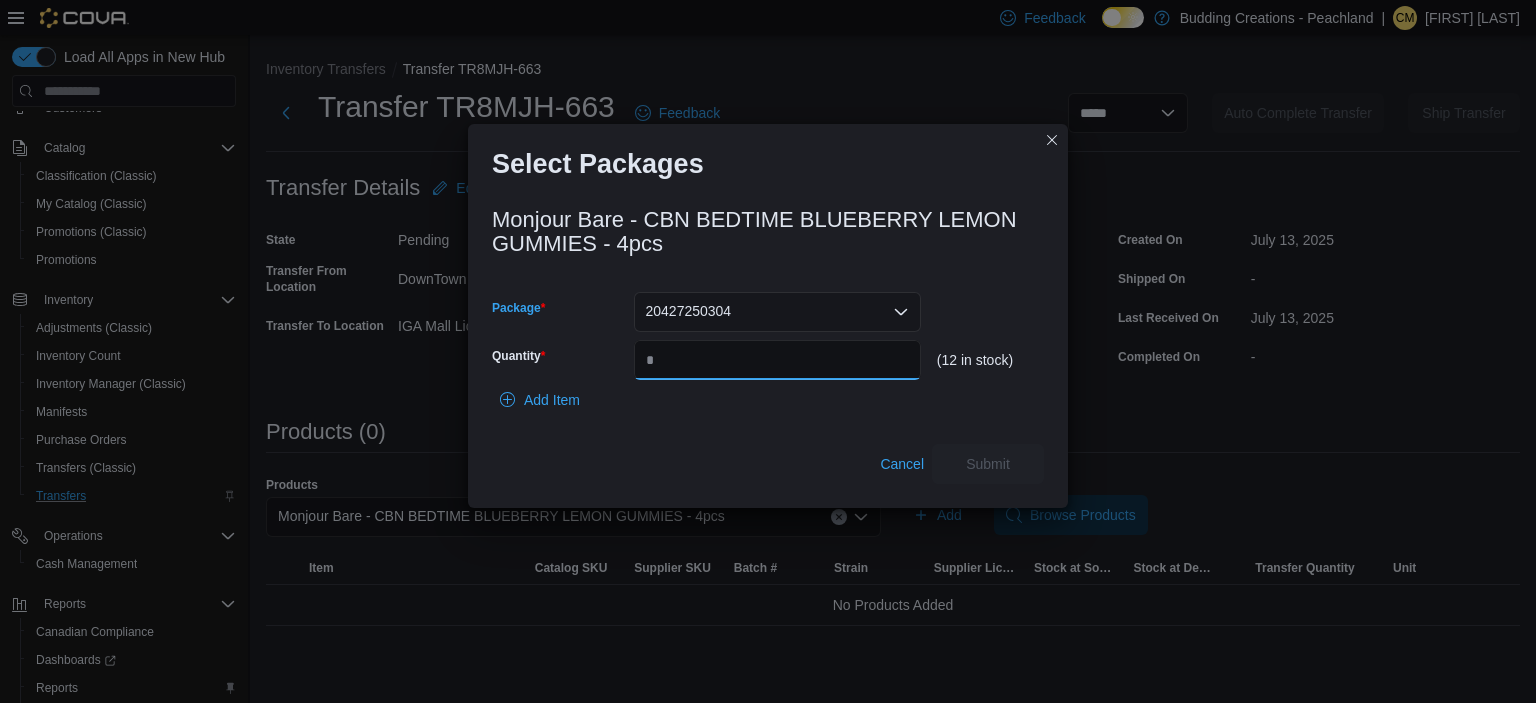 click on "Quantity" at bounding box center (777, 360) 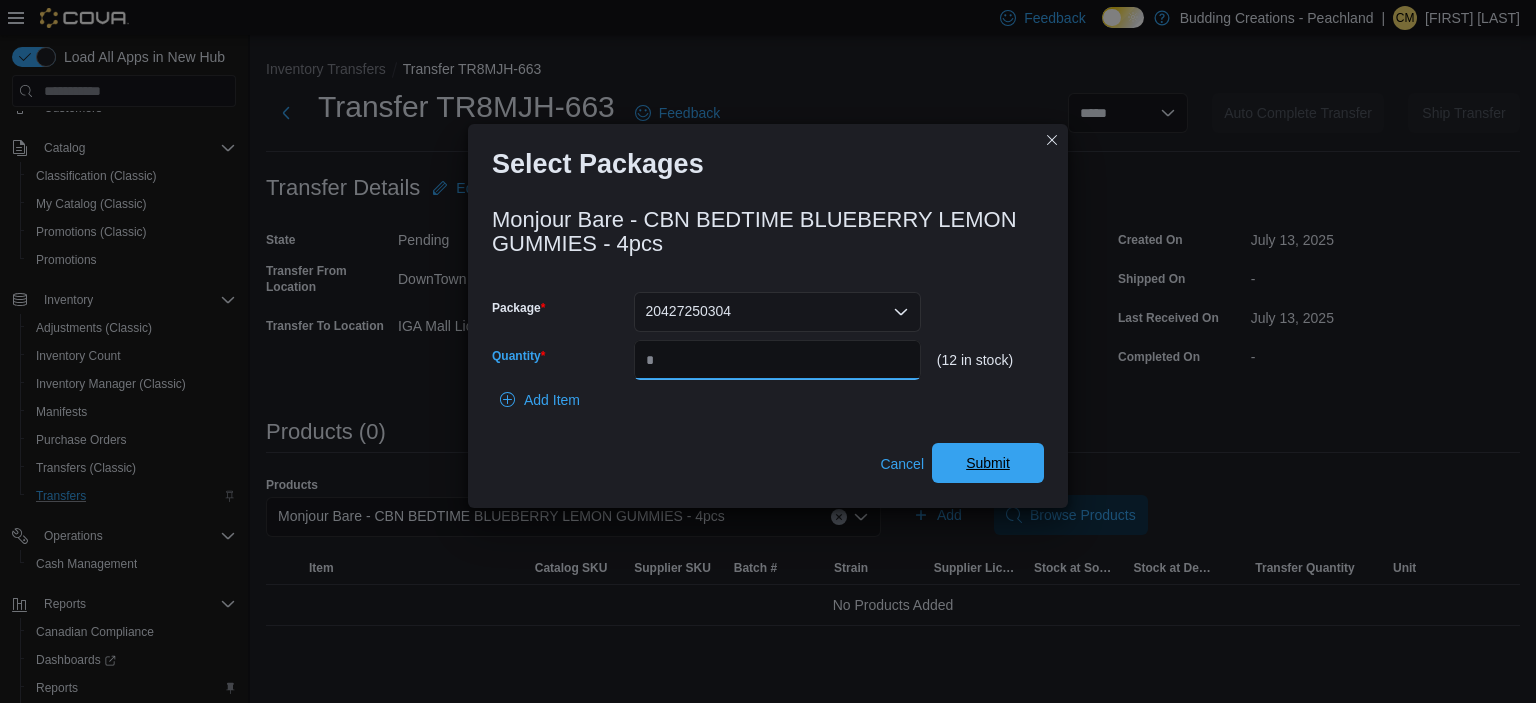 type on "**" 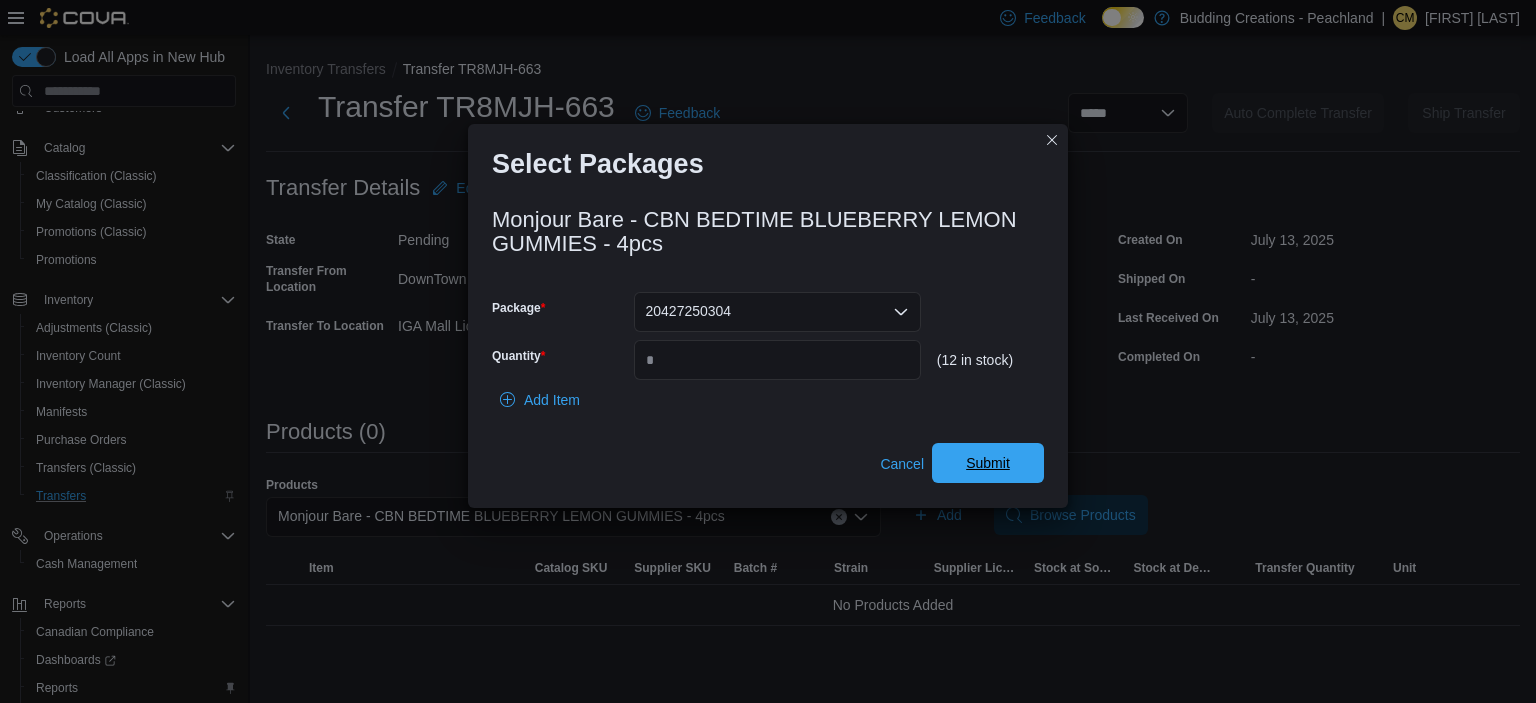 click on "Submit" at bounding box center (988, 463) 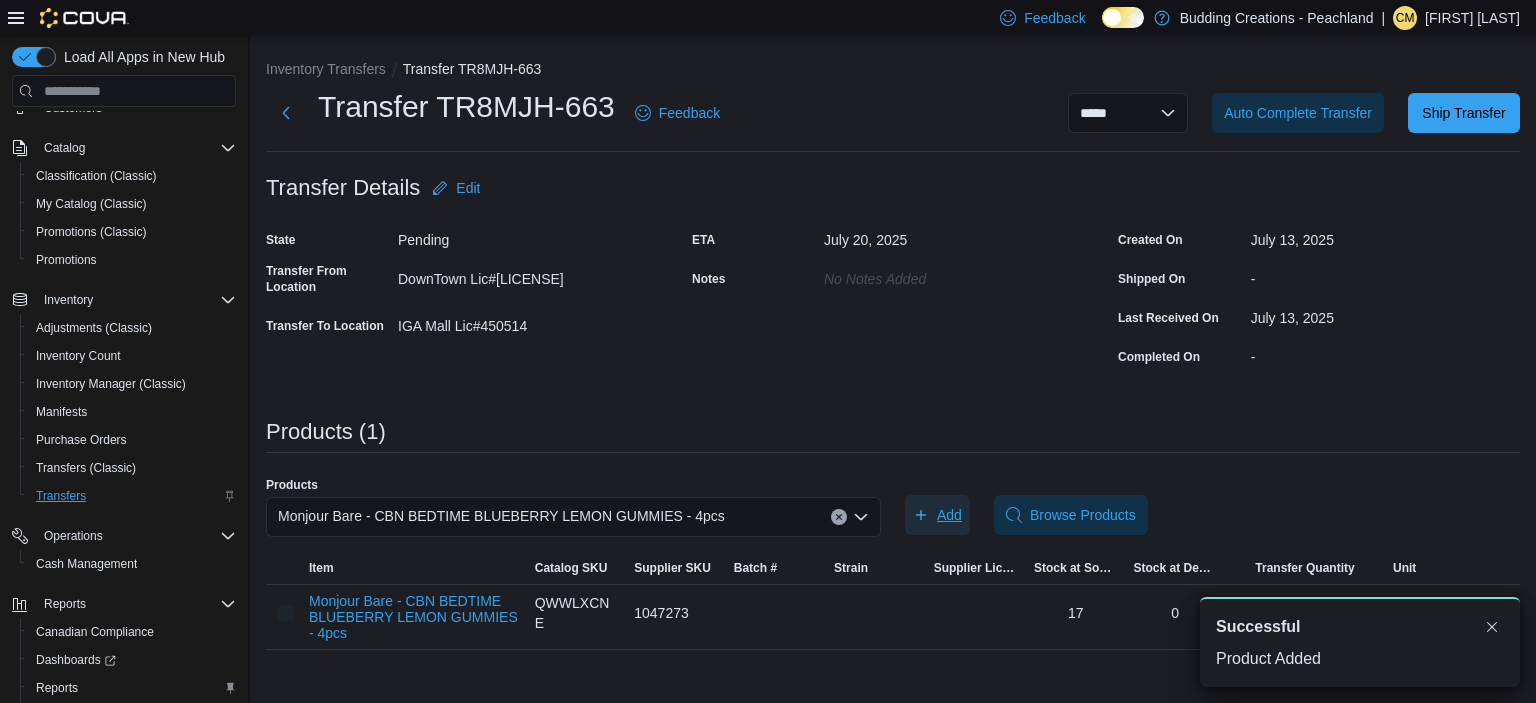 scroll, scrollTop: 192, scrollLeft: 0, axis: vertical 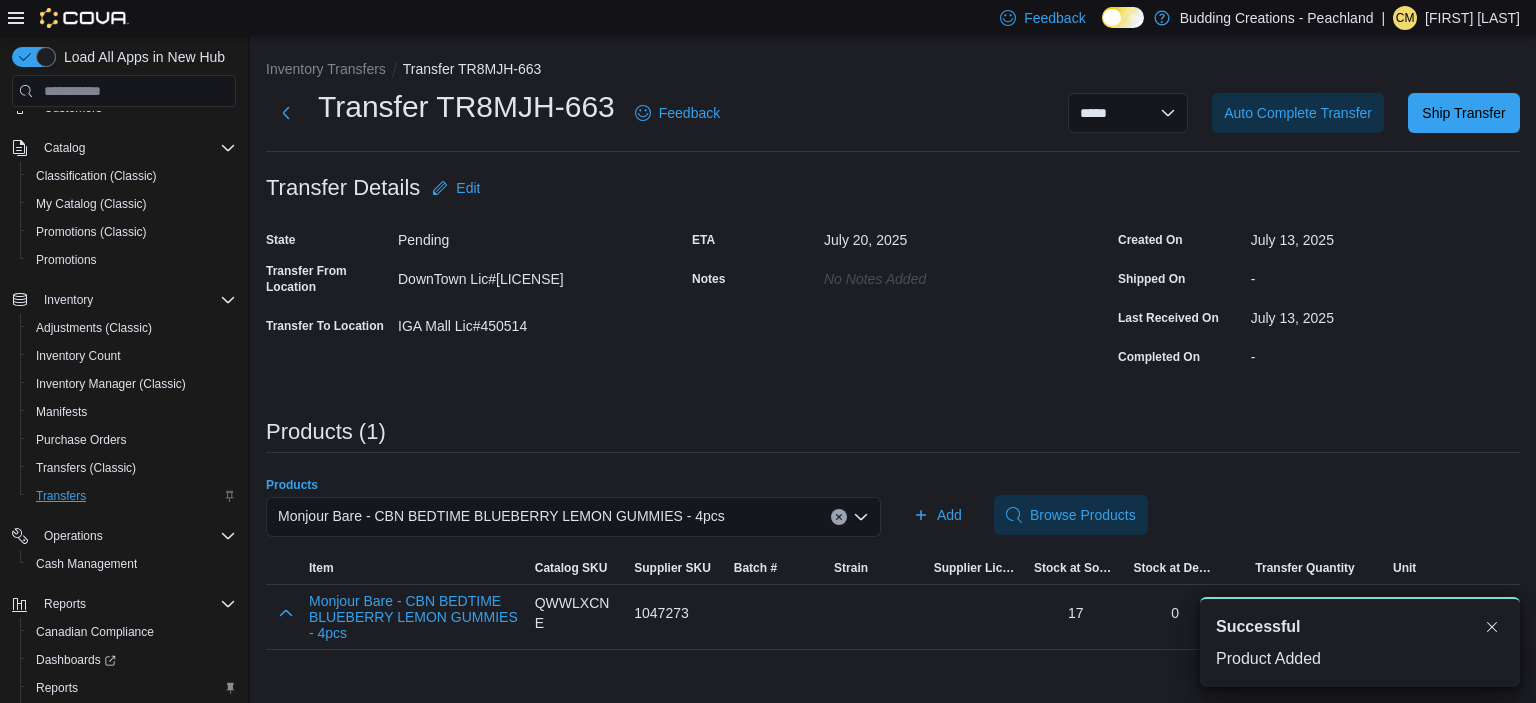 click at bounding box center [839, 517] 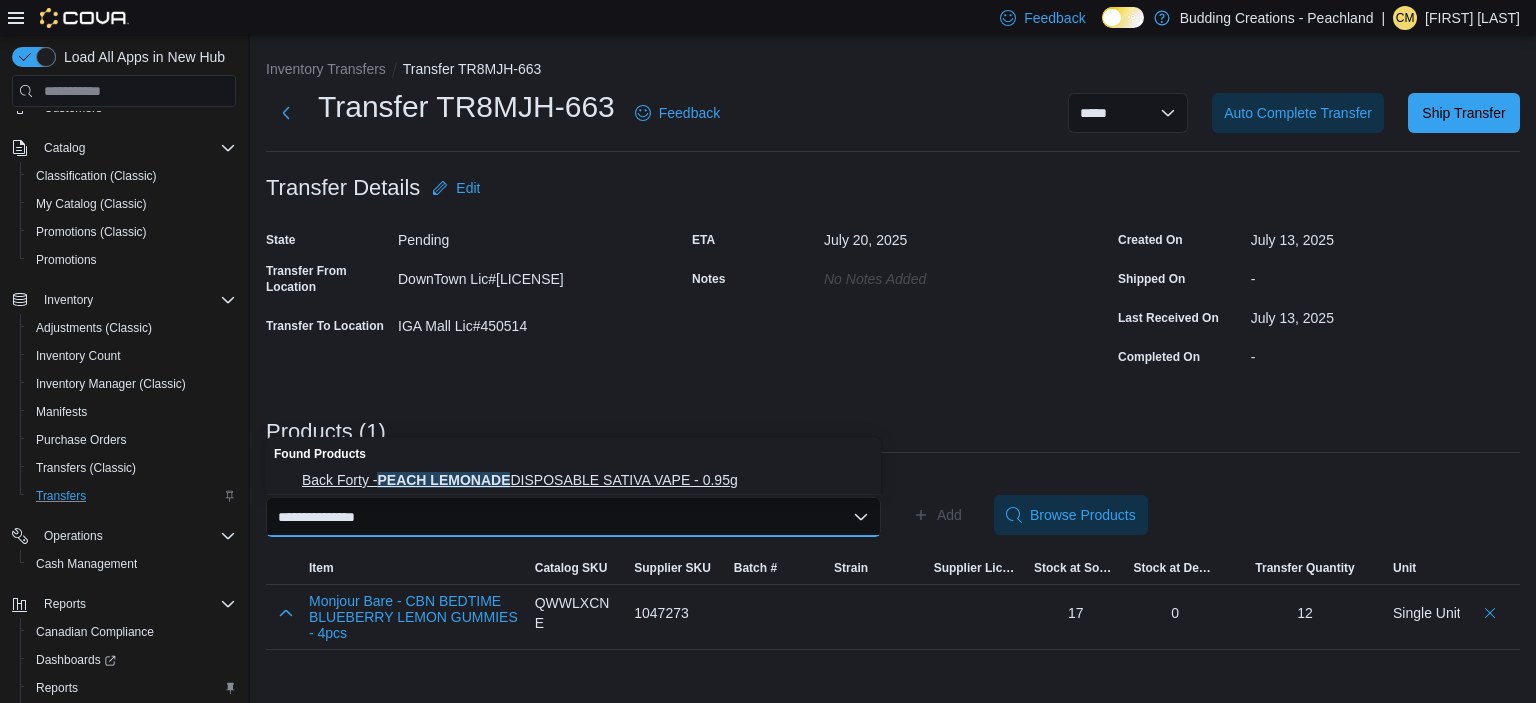 type on "**********" 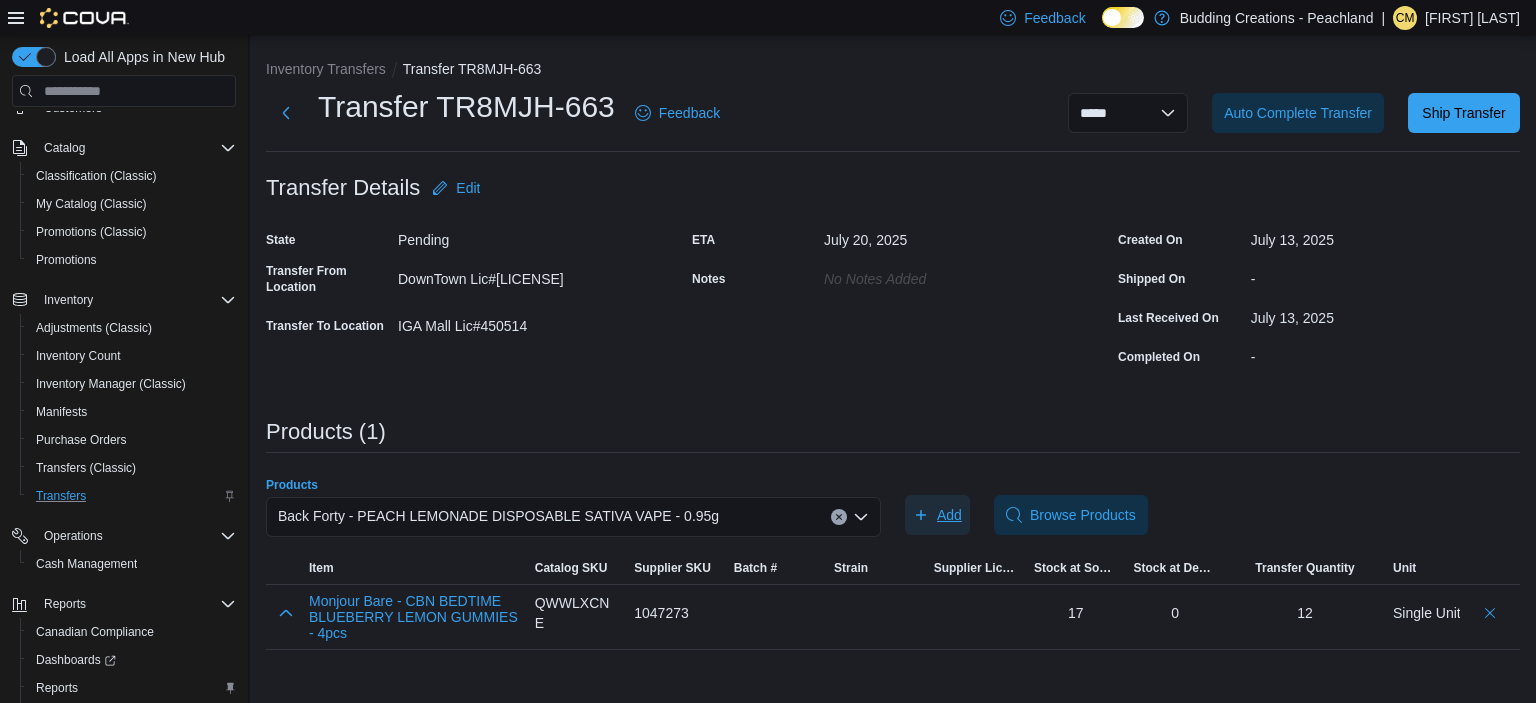 click on "Add" at bounding box center (949, 515) 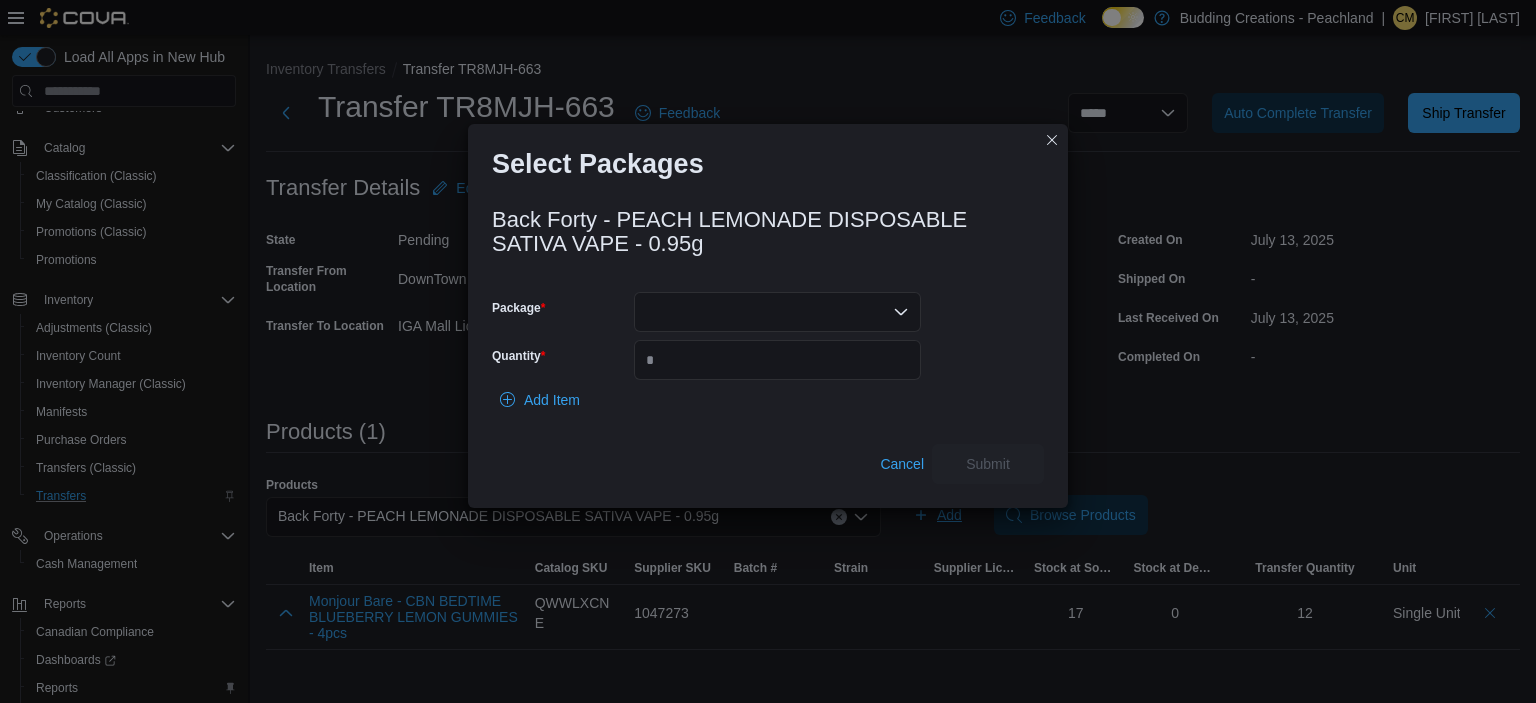 scroll, scrollTop: 192, scrollLeft: 0, axis: vertical 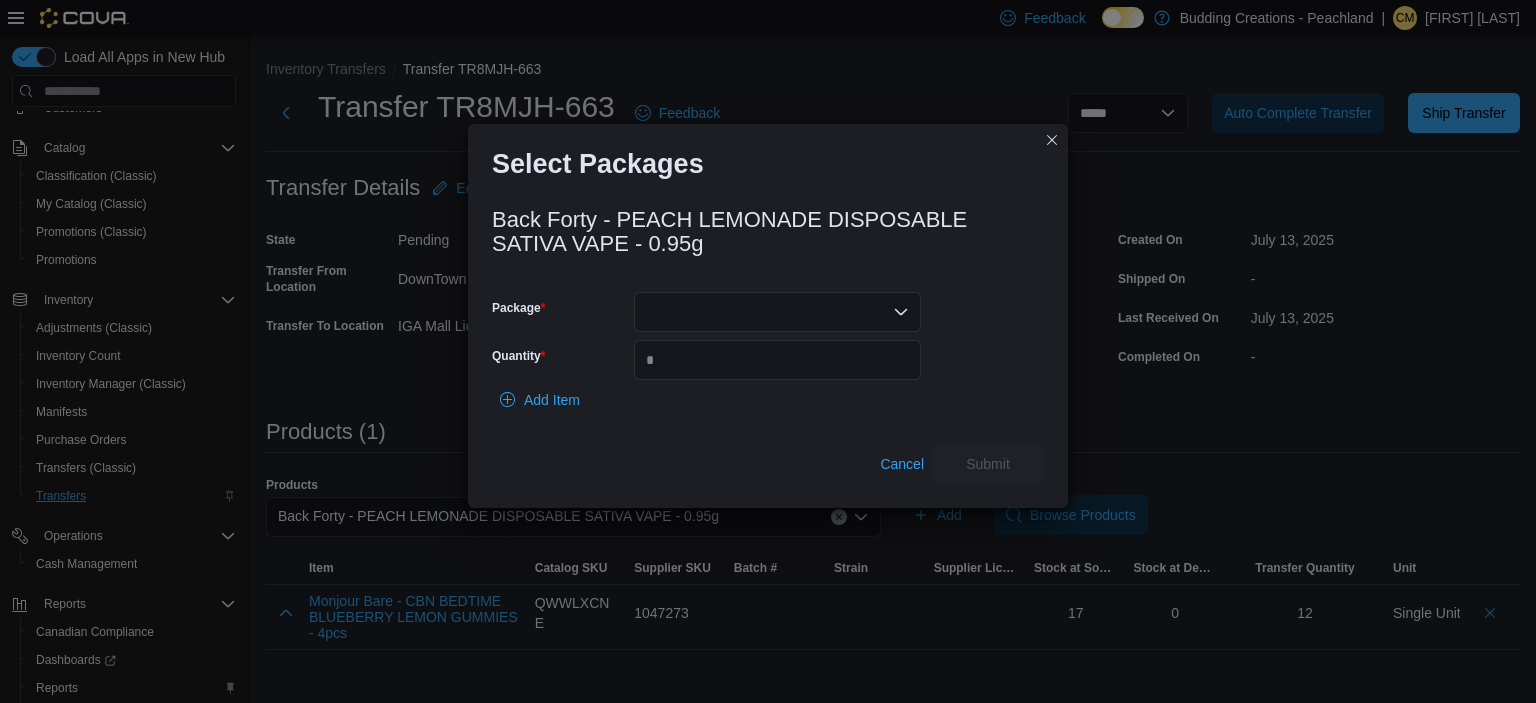 click at bounding box center (777, 312) 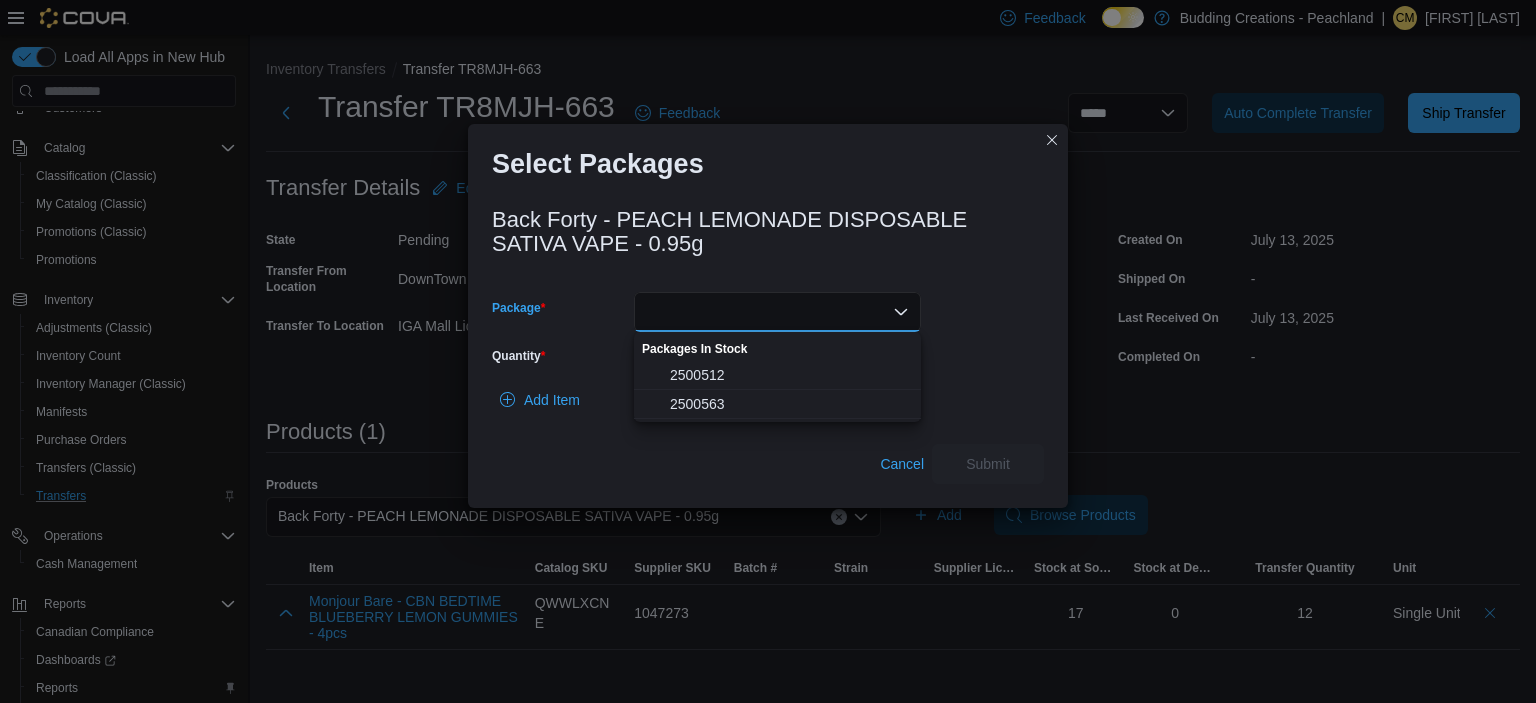 click on "2500563" at bounding box center [789, 404] 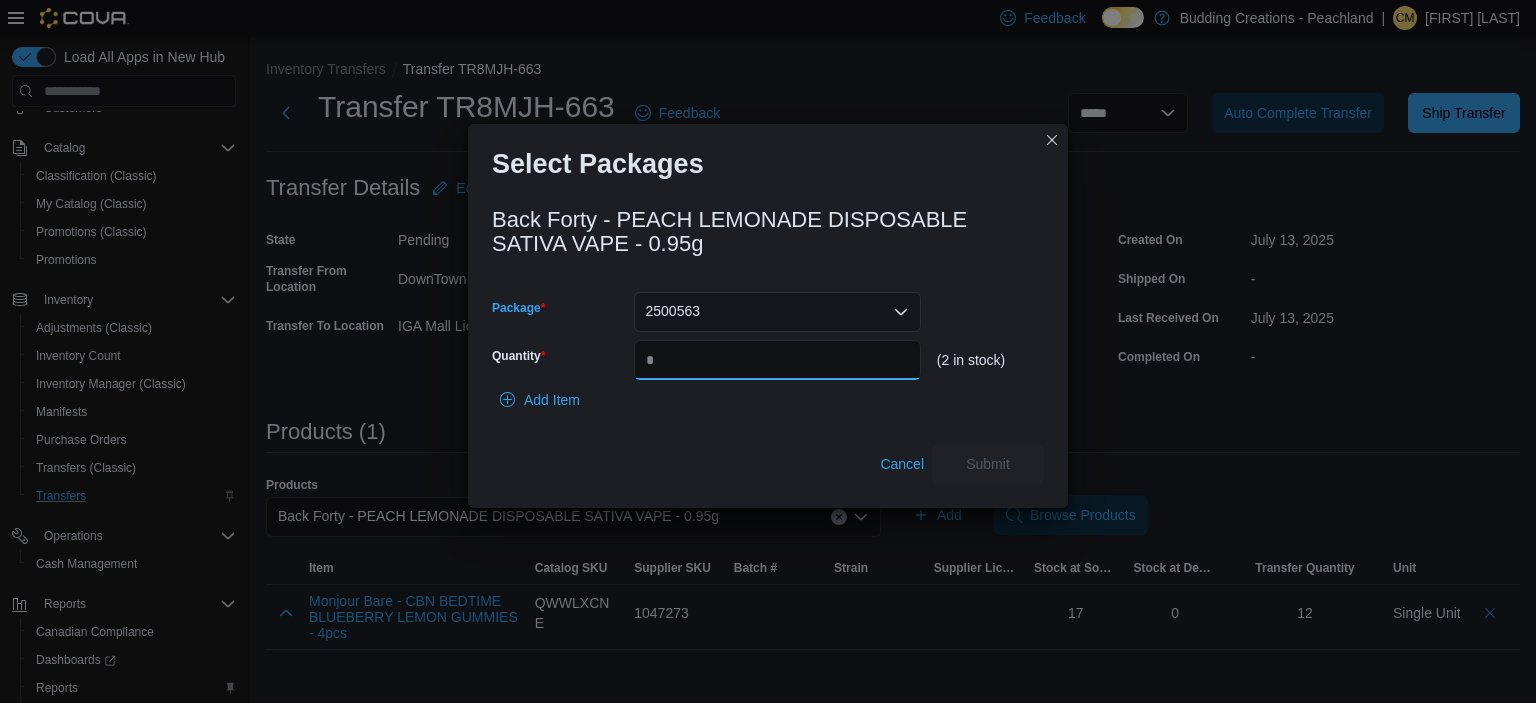 click on "Quantity" at bounding box center (777, 360) 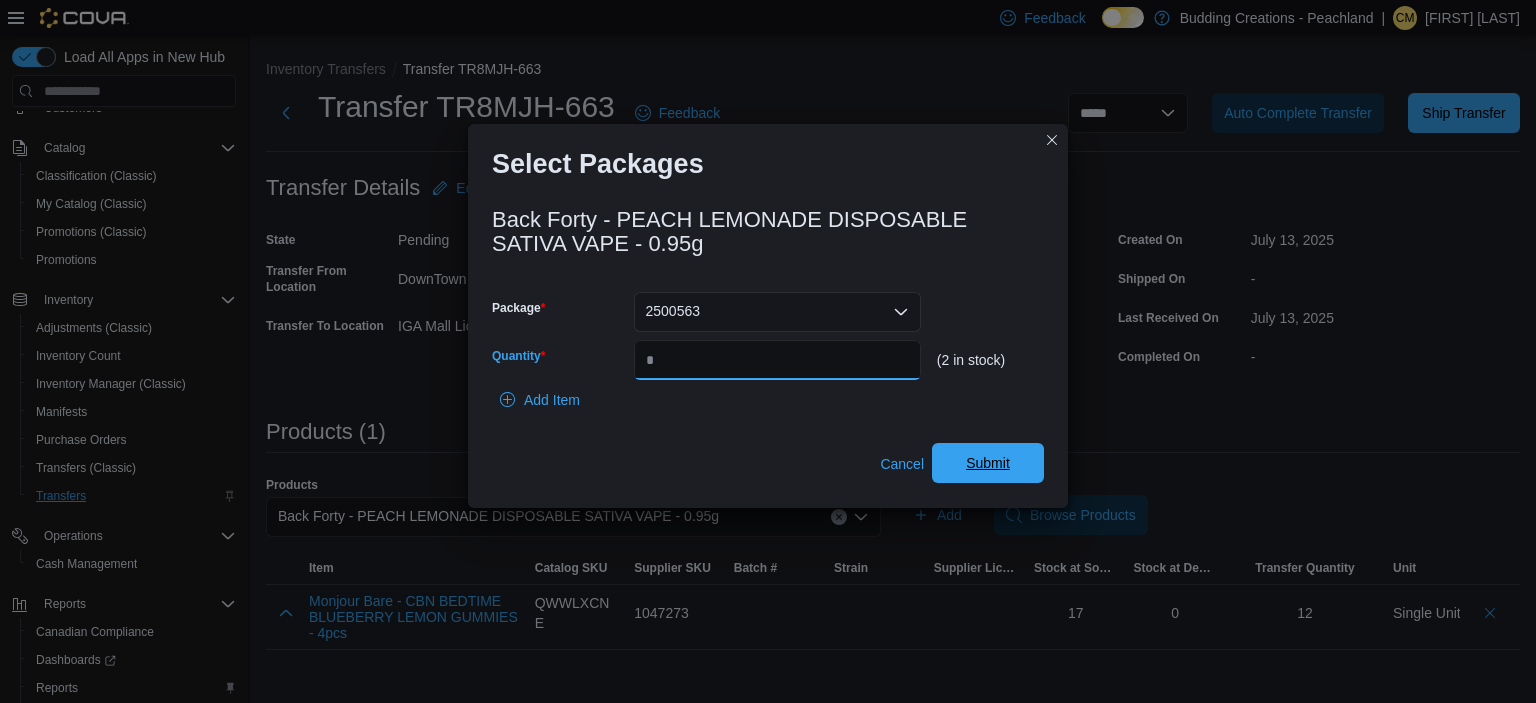 type on "*" 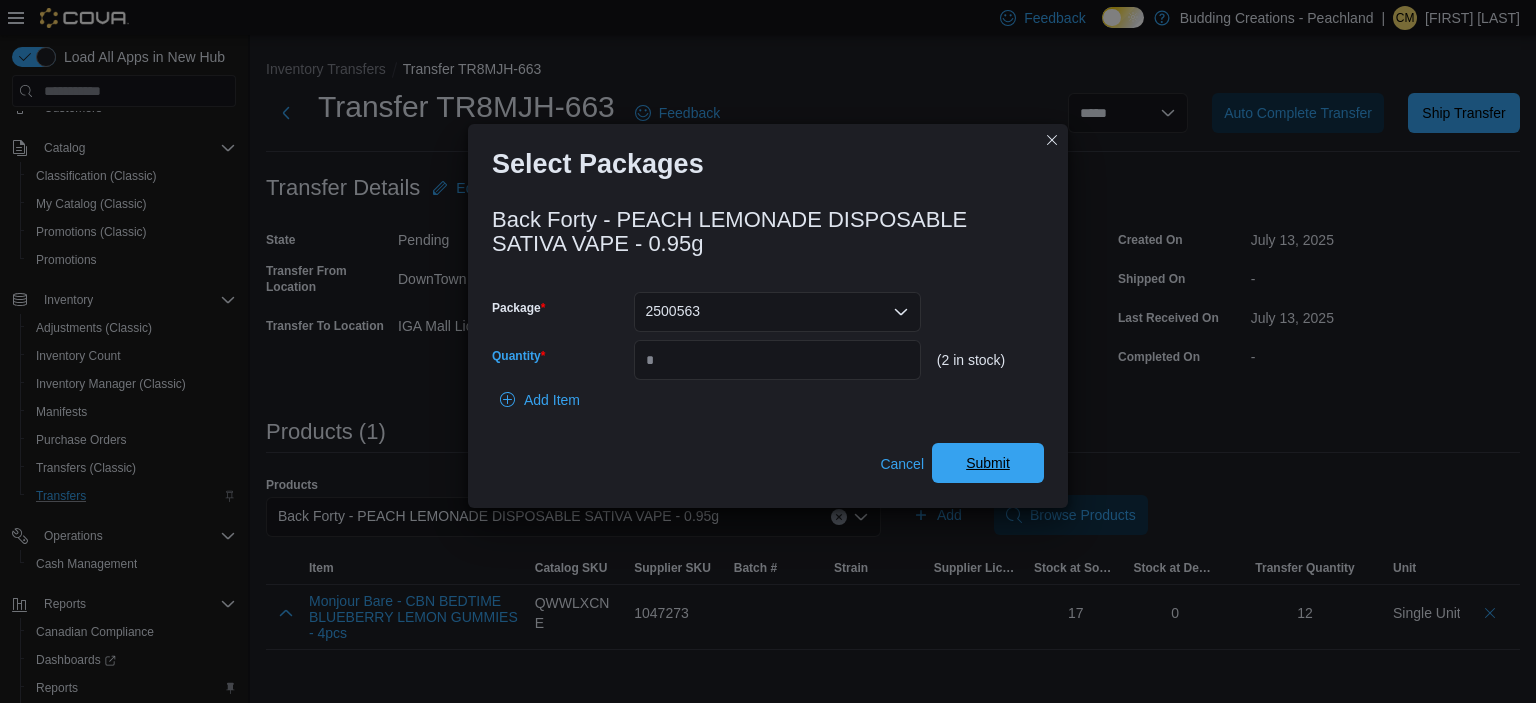 click on "Submit" at bounding box center (988, 463) 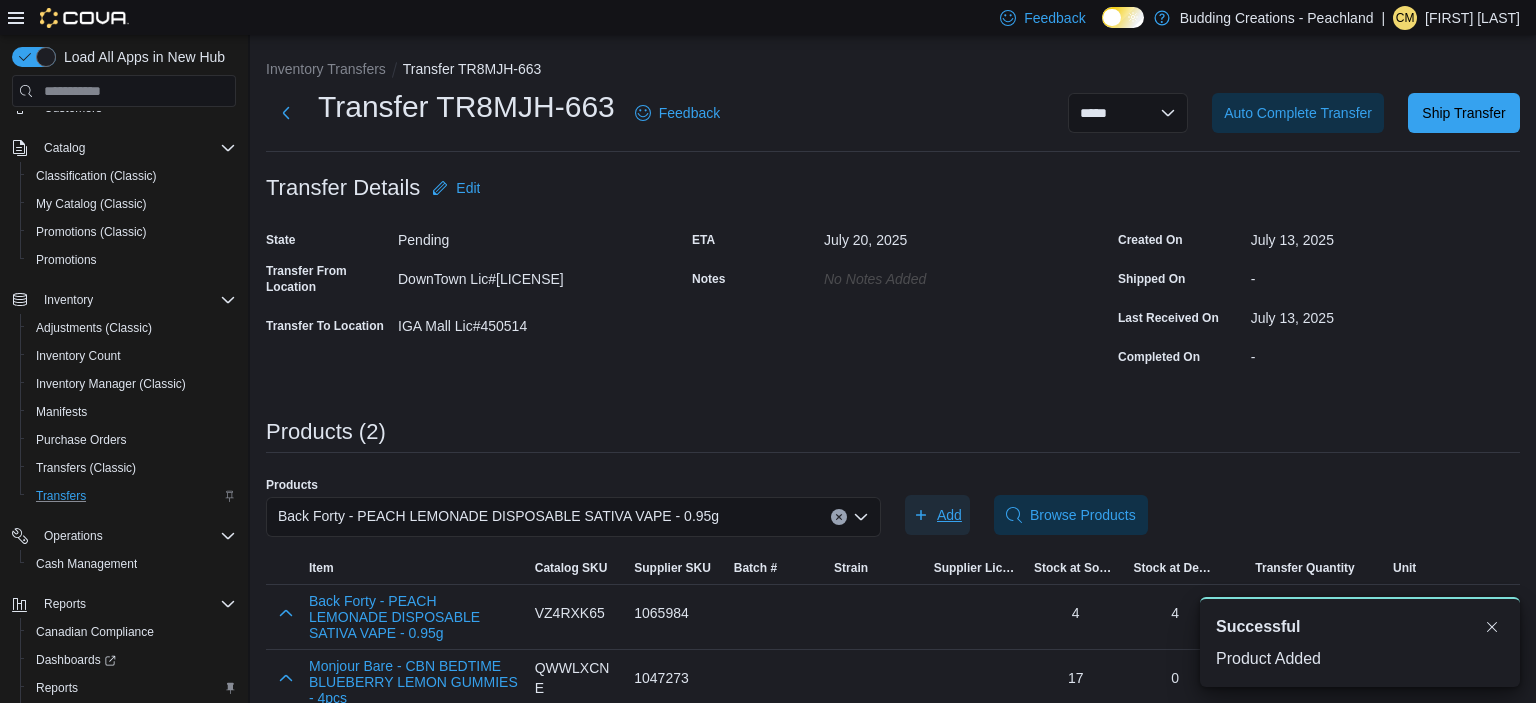 scroll, scrollTop: 192, scrollLeft: 0, axis: vertical 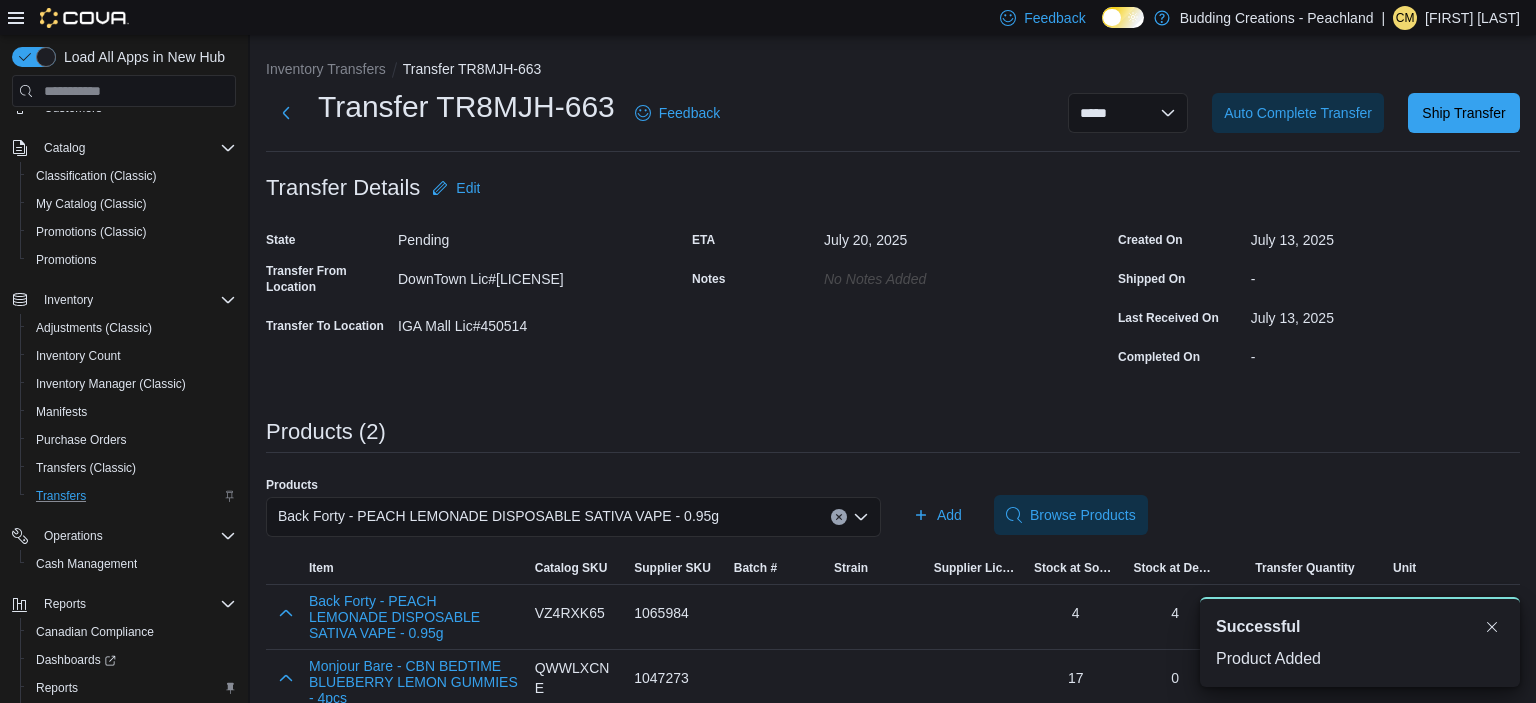 click 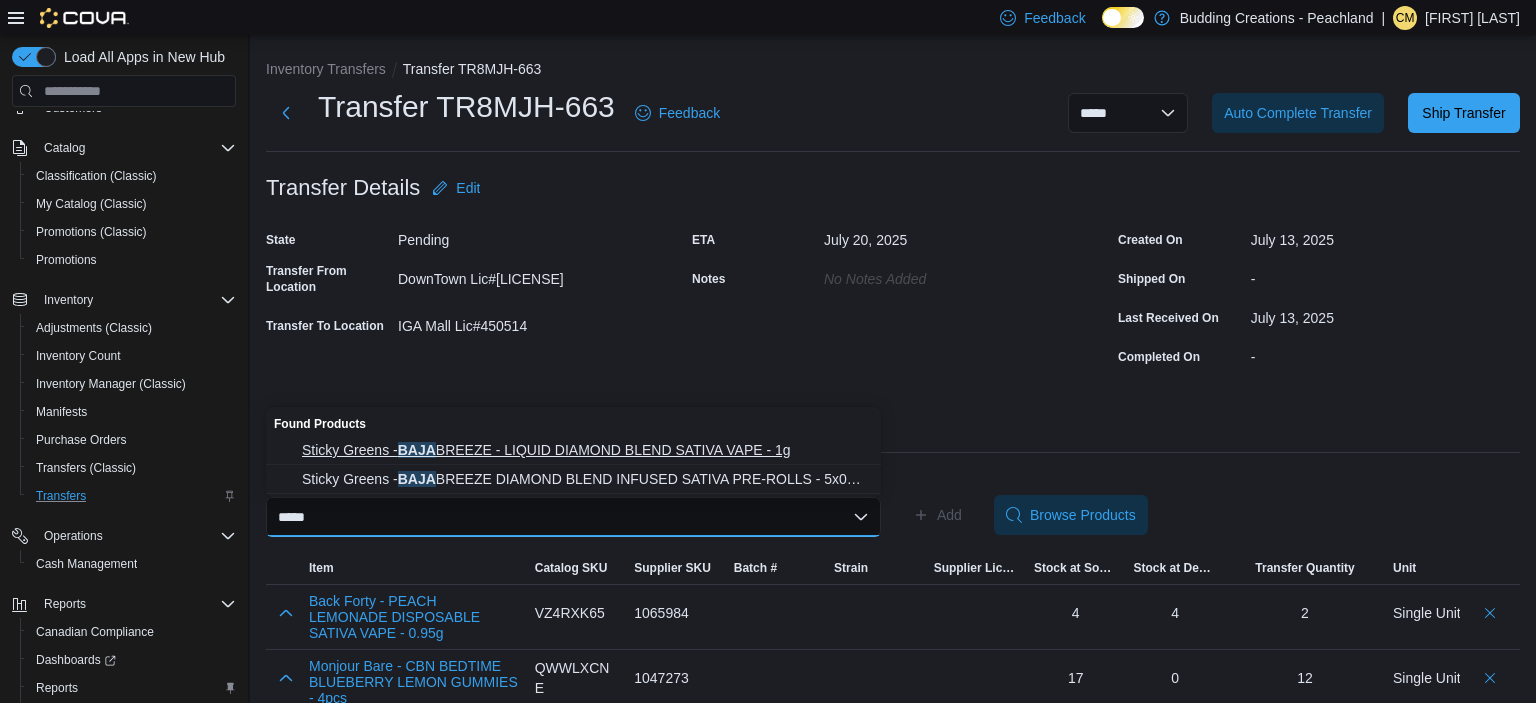 type on "****" 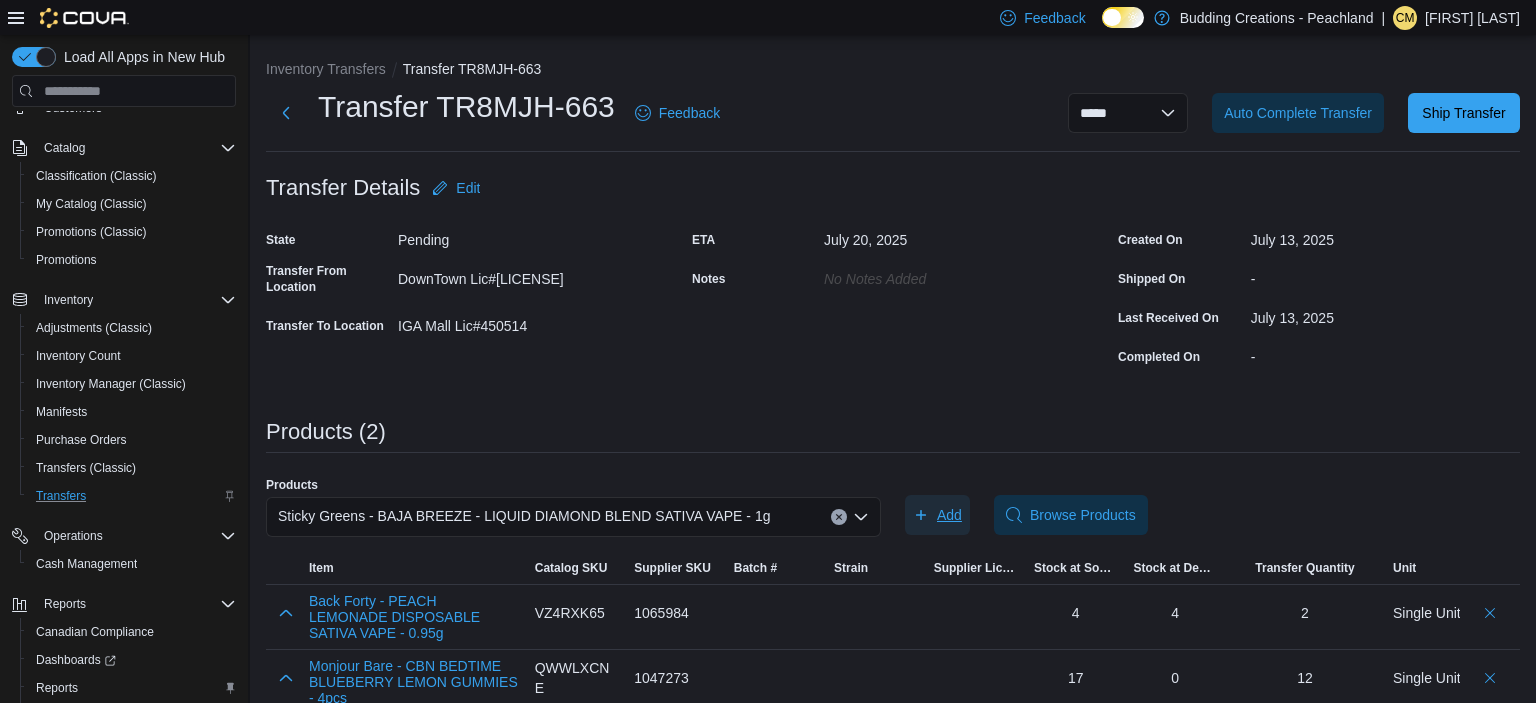 click on "Add" at bounding box center [949, 515] 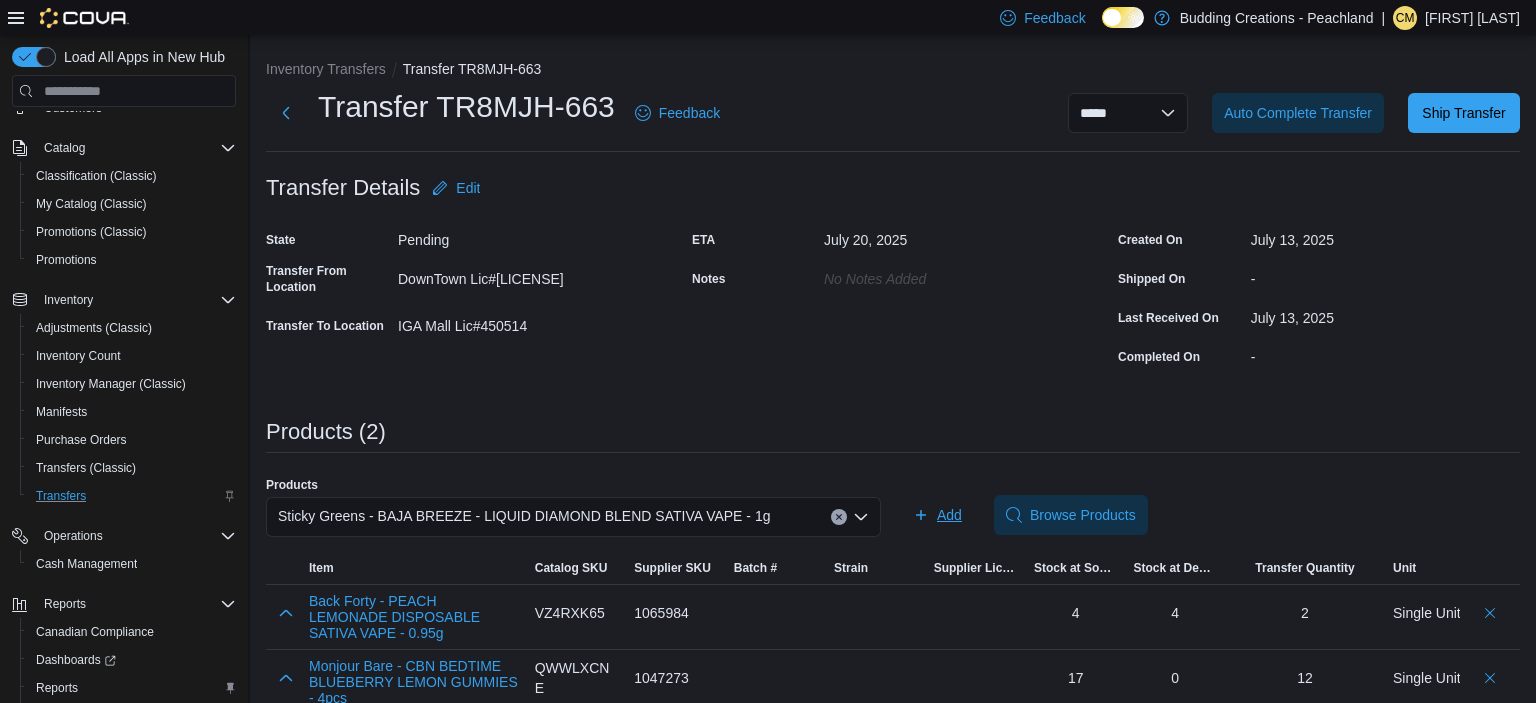 scroll, scrollTop: 192, scrollLeft: 0, axis: vertical 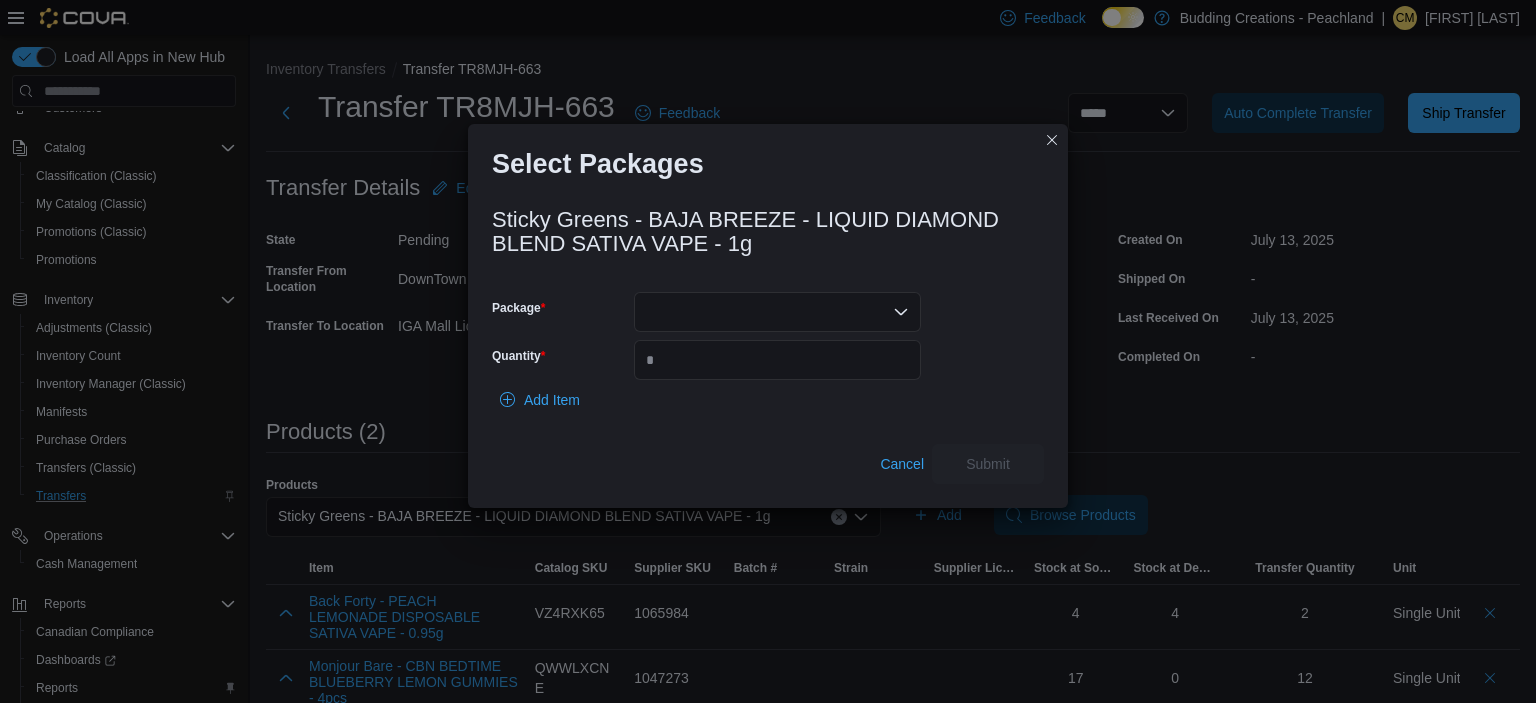click at bounding box center (777, 312) 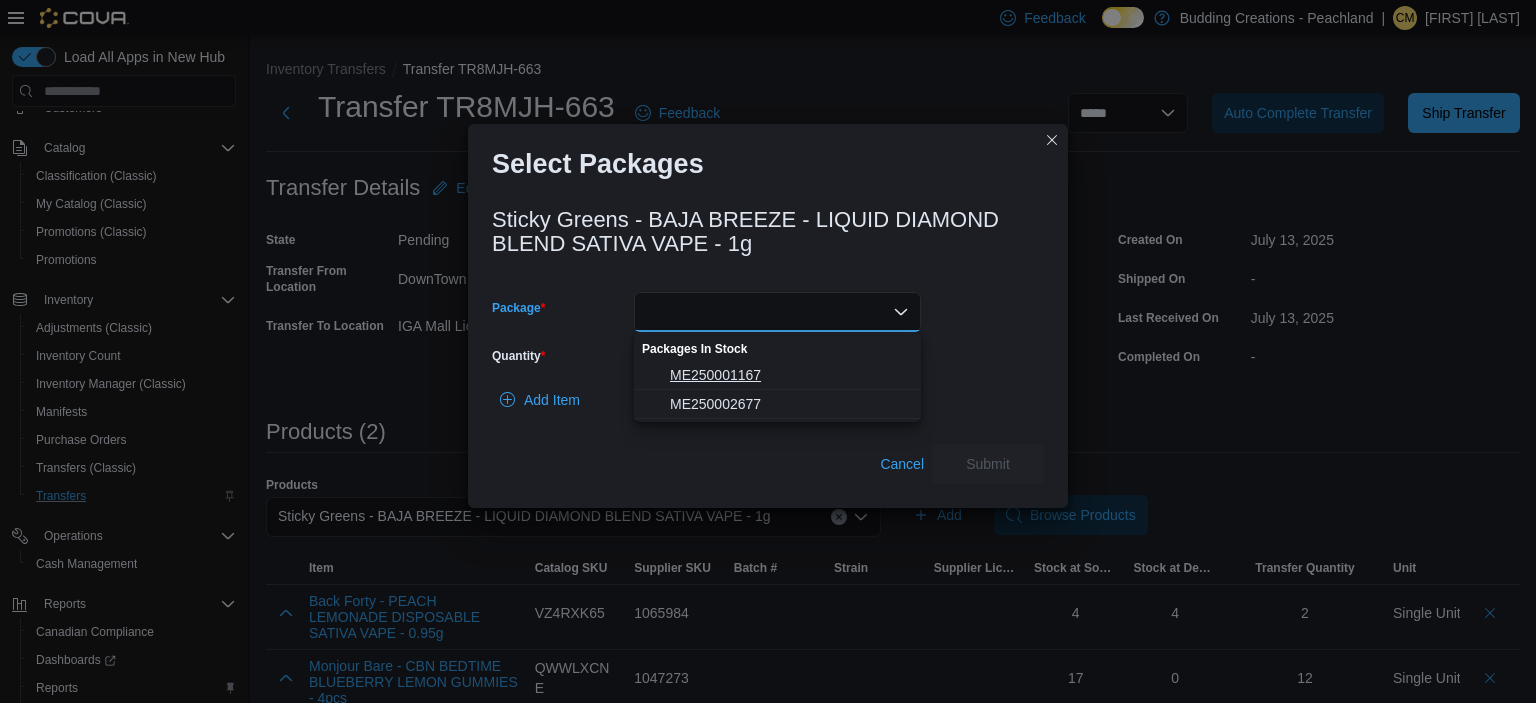 click on "ME250001167" at bounding box center [789, 375] 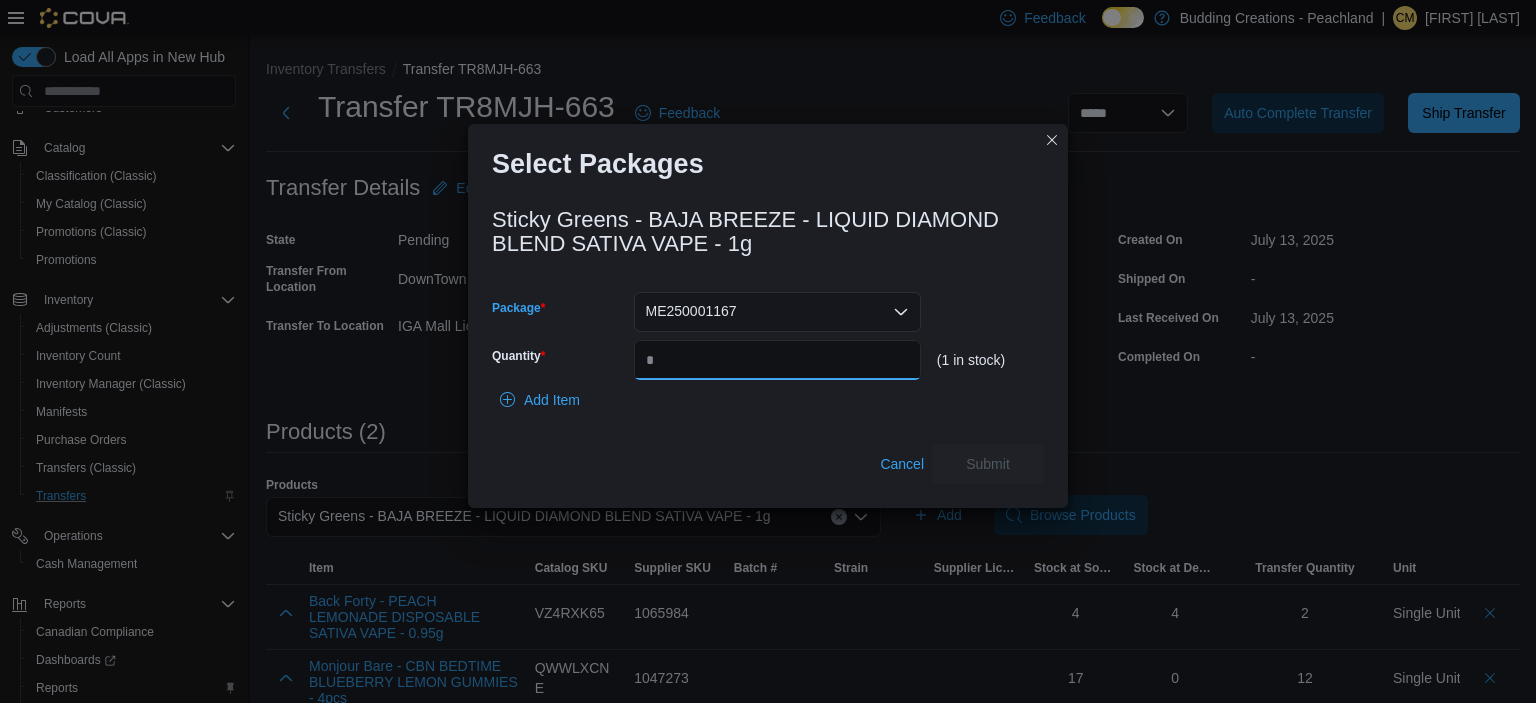 click on "Quantity" at bounding box center [777, 360] 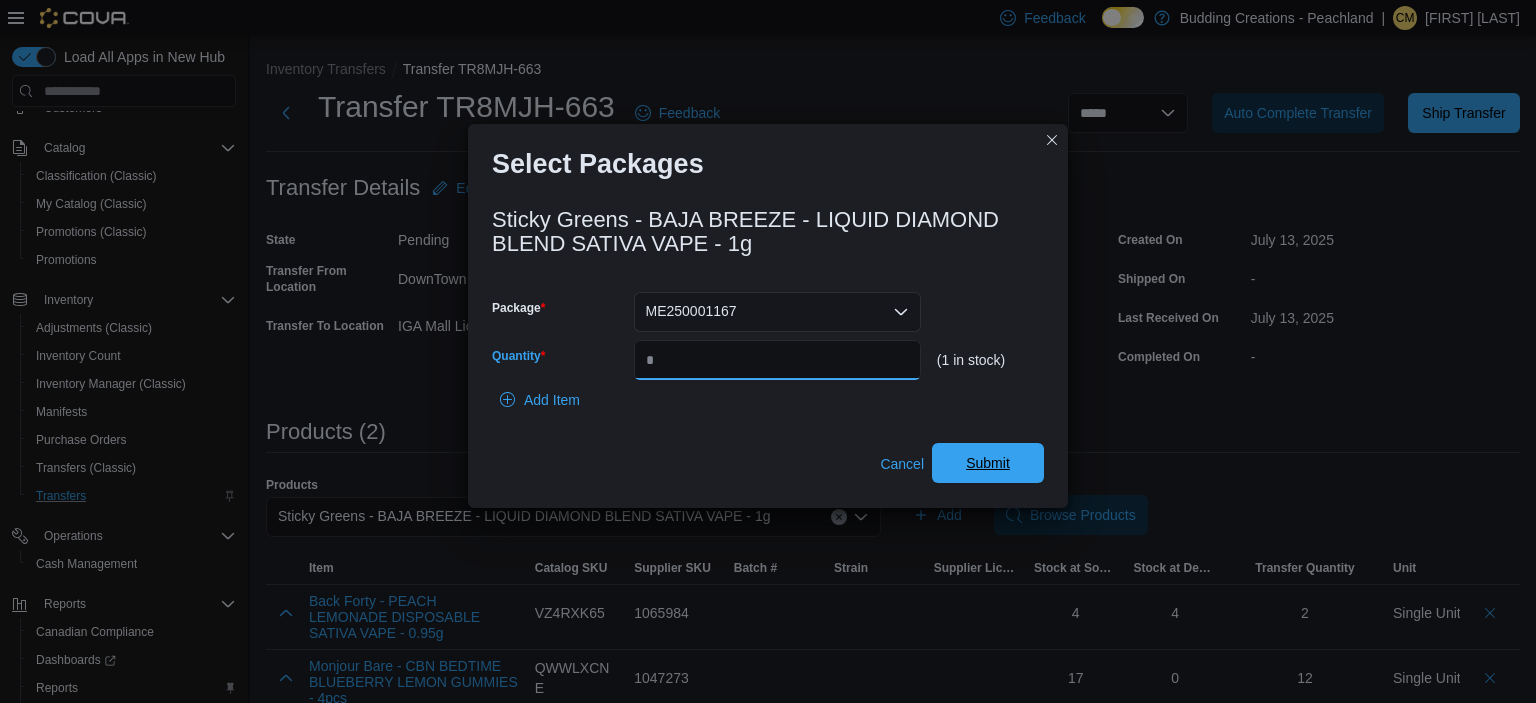 type on "*" 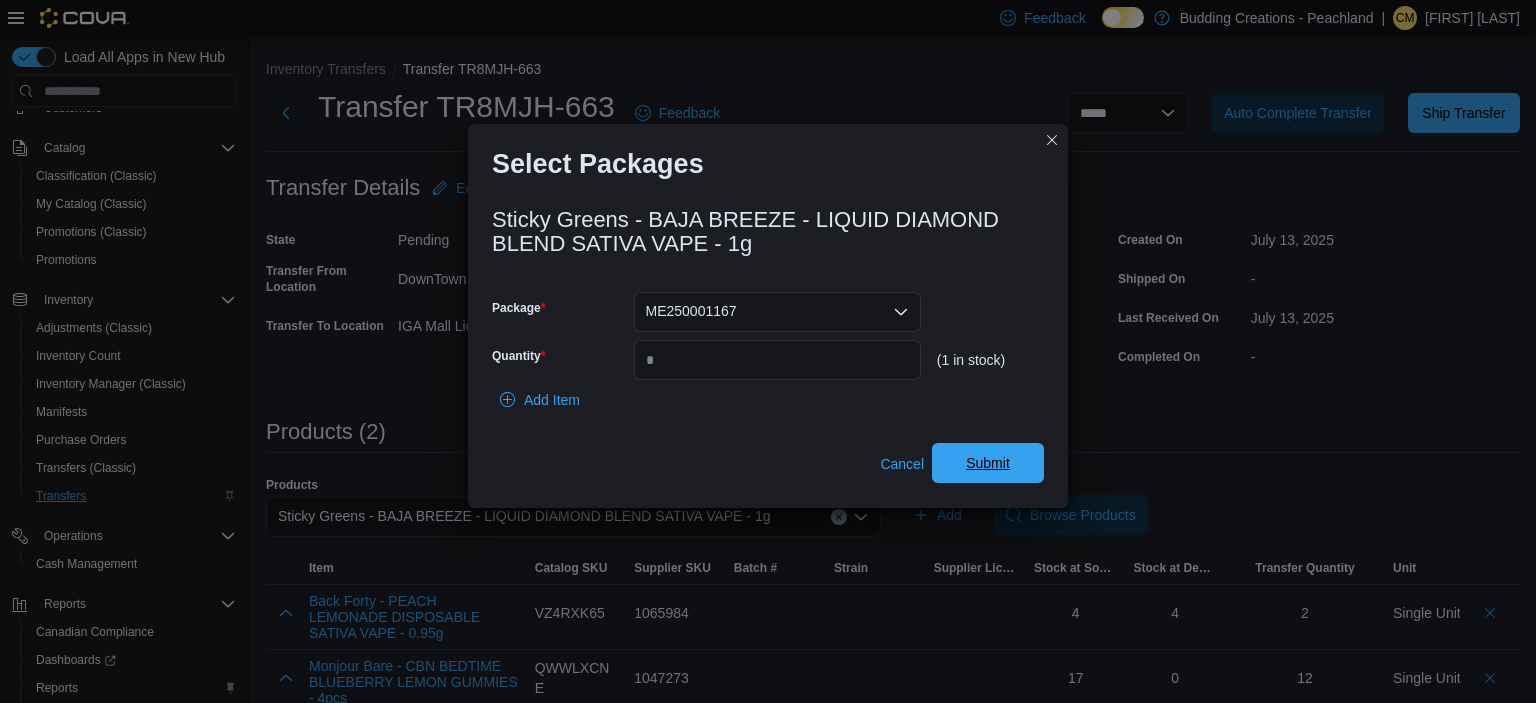 click on "Submit" at bounding box center (988, 463) 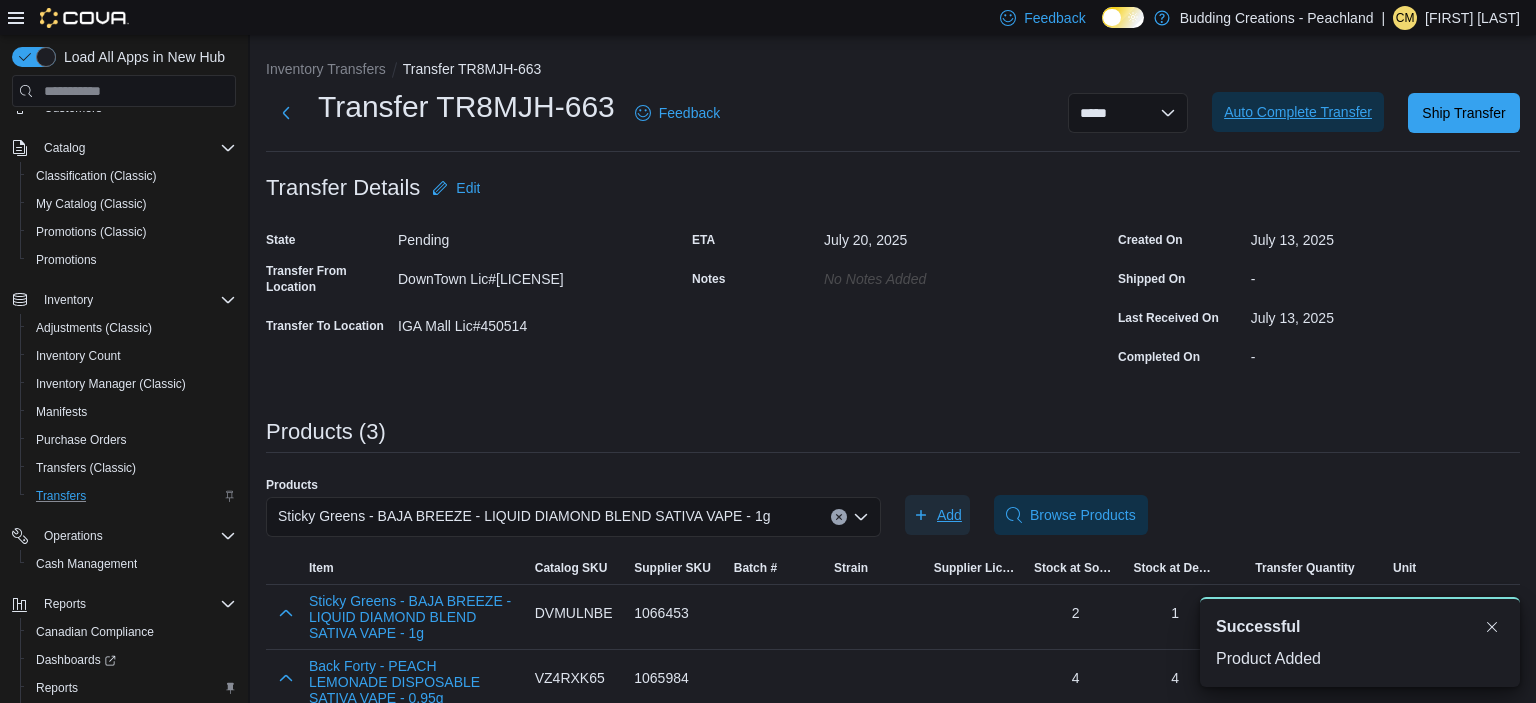 scroll, scrollTop: 192, scrollLeft: 0, axis: vertical 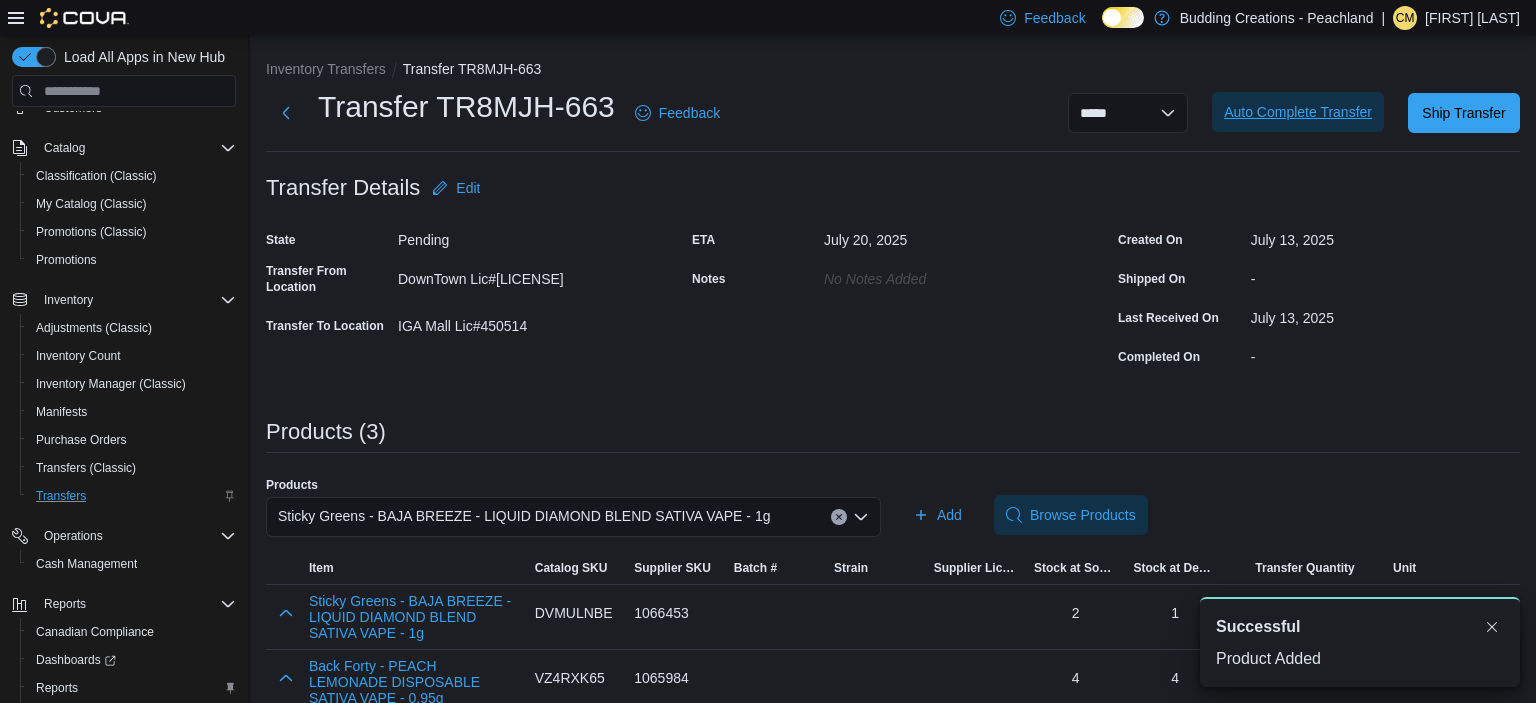 click on "Auto Complete Transfer" at bounding box center (1298, 112) 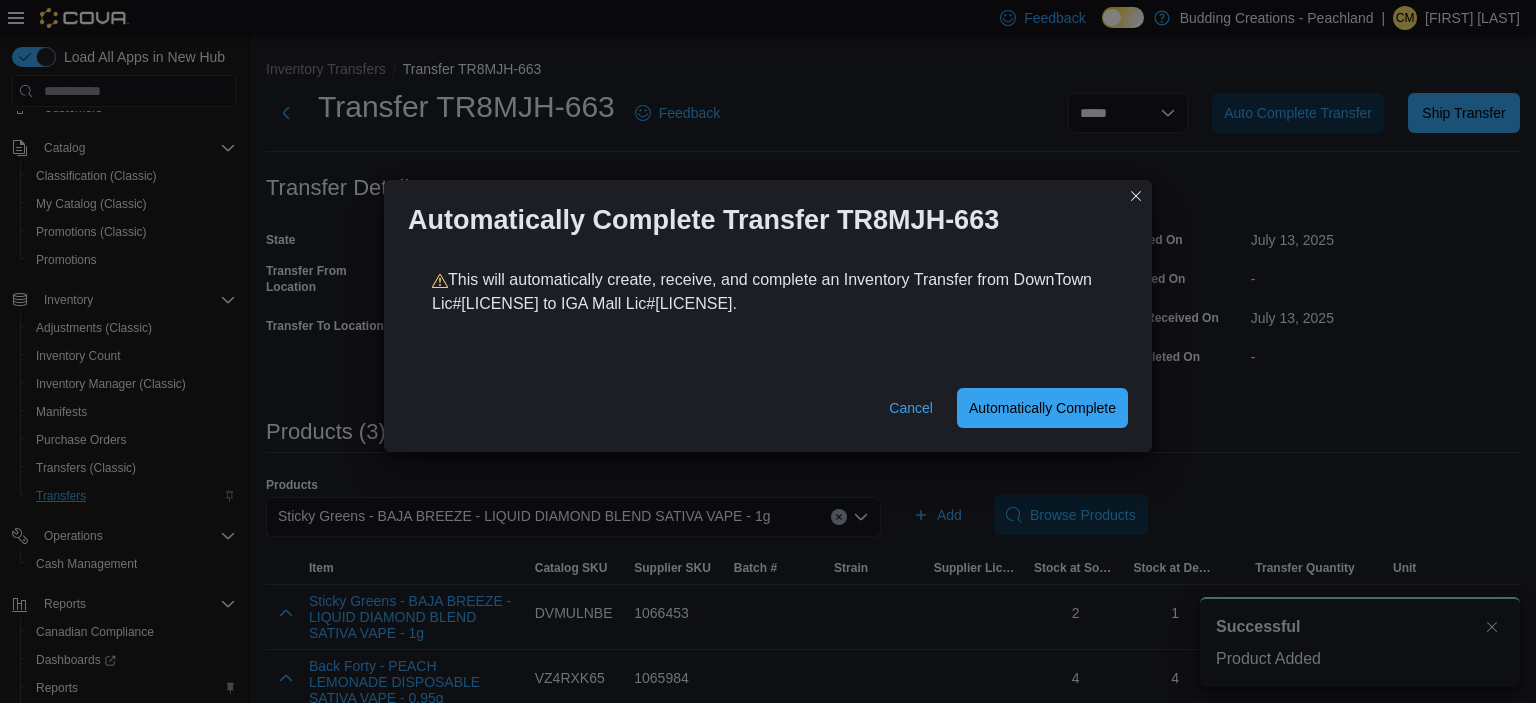 scroll, scrollTop: 192, scrollLeft: 0, axis: vertical 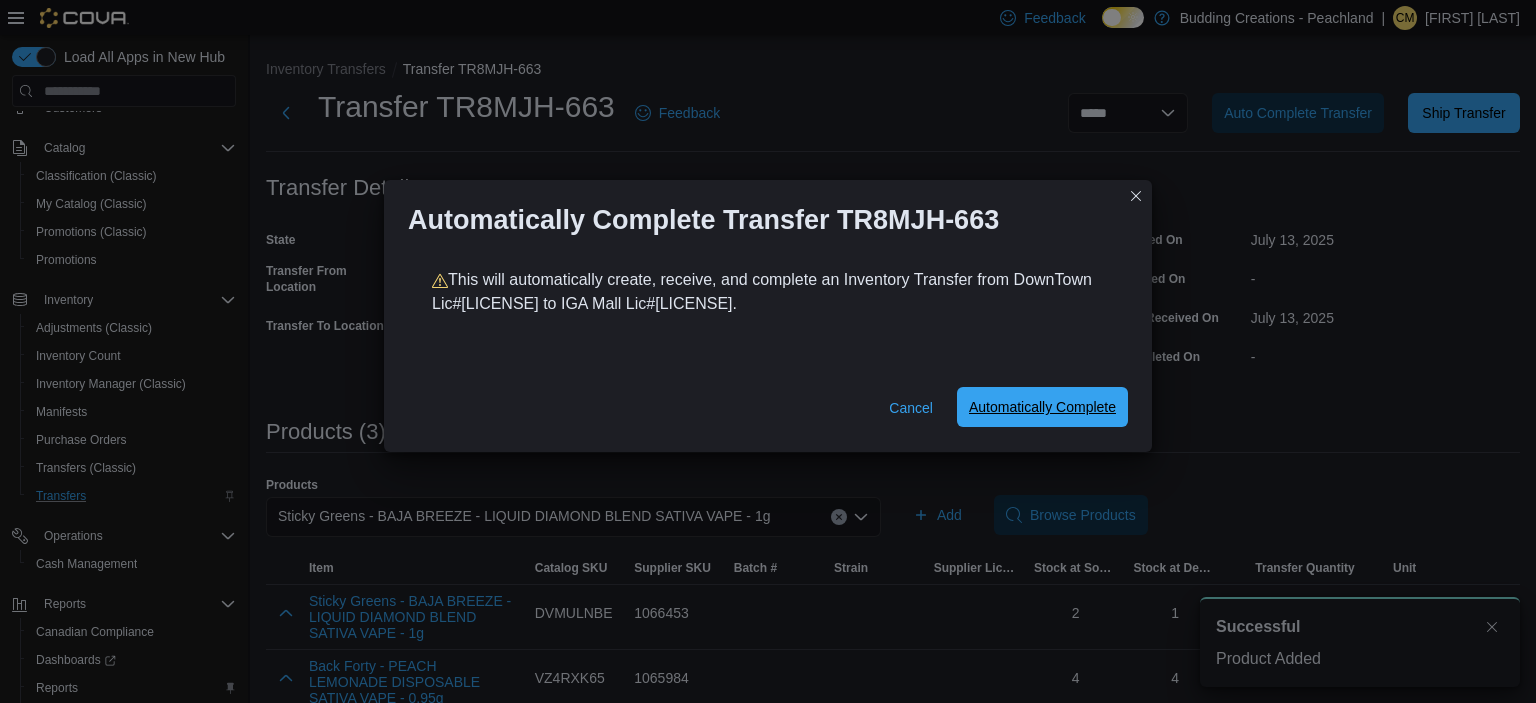 click on "Automatically Complete" at bounding box center (1042, 407) 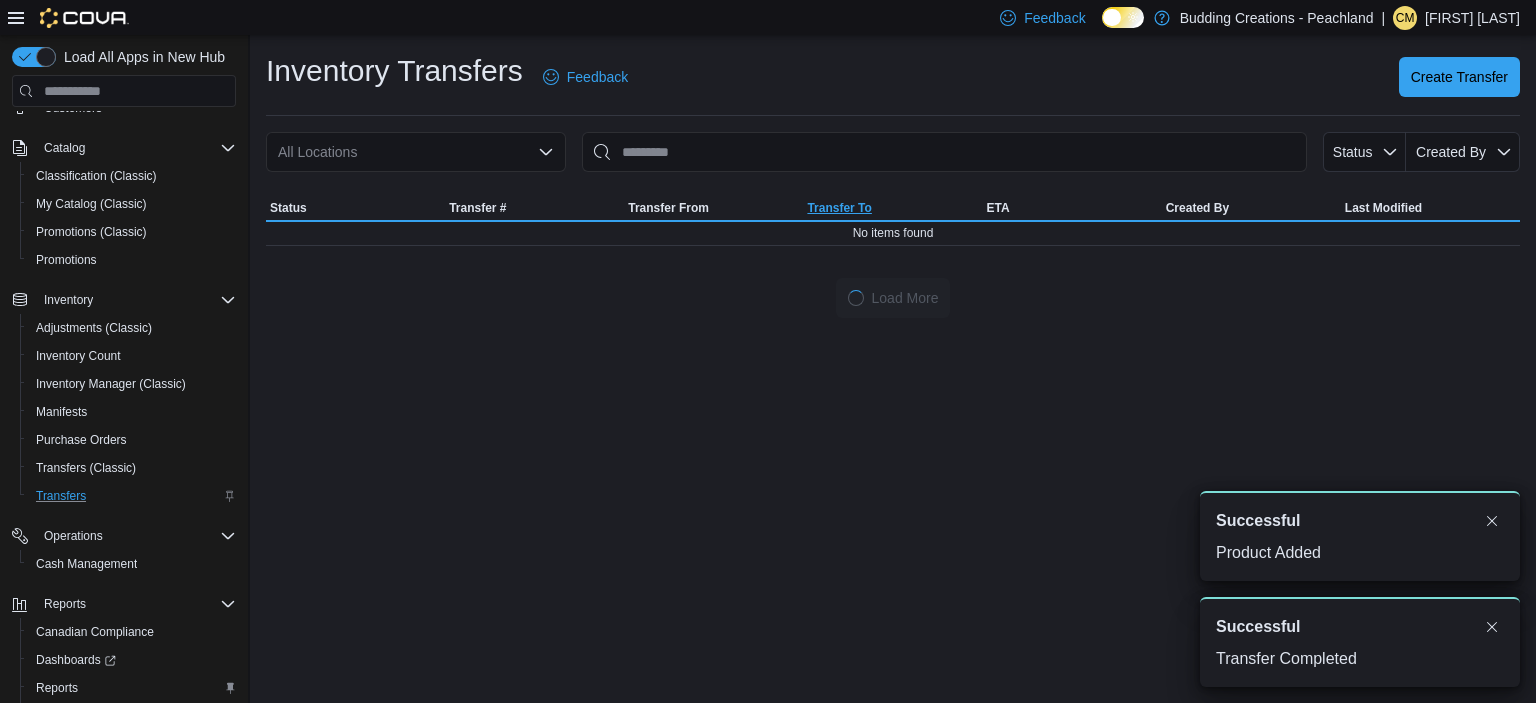 scroll, scrollTop: 192, scrollLeft: 0, axis: vertical 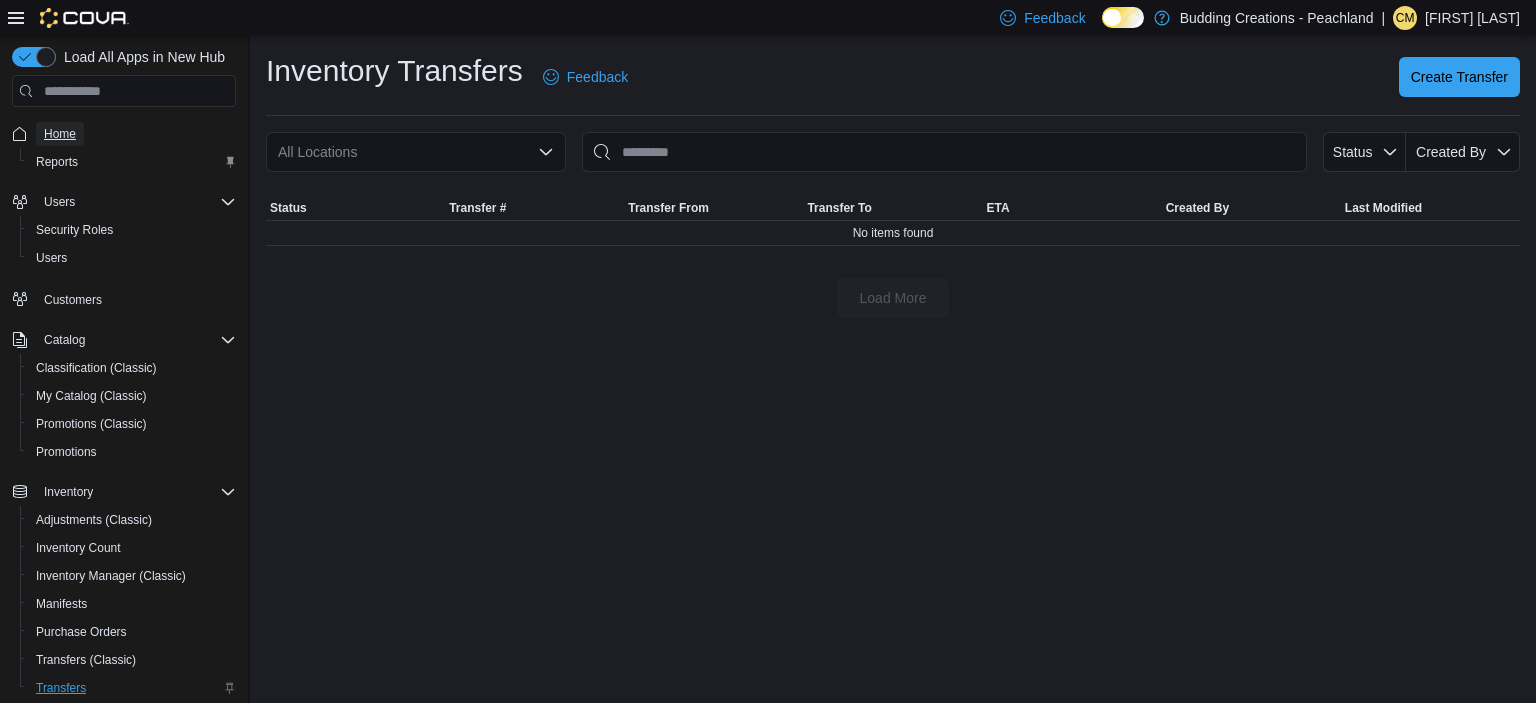 click on "Home" at bounding box center [60, 134] 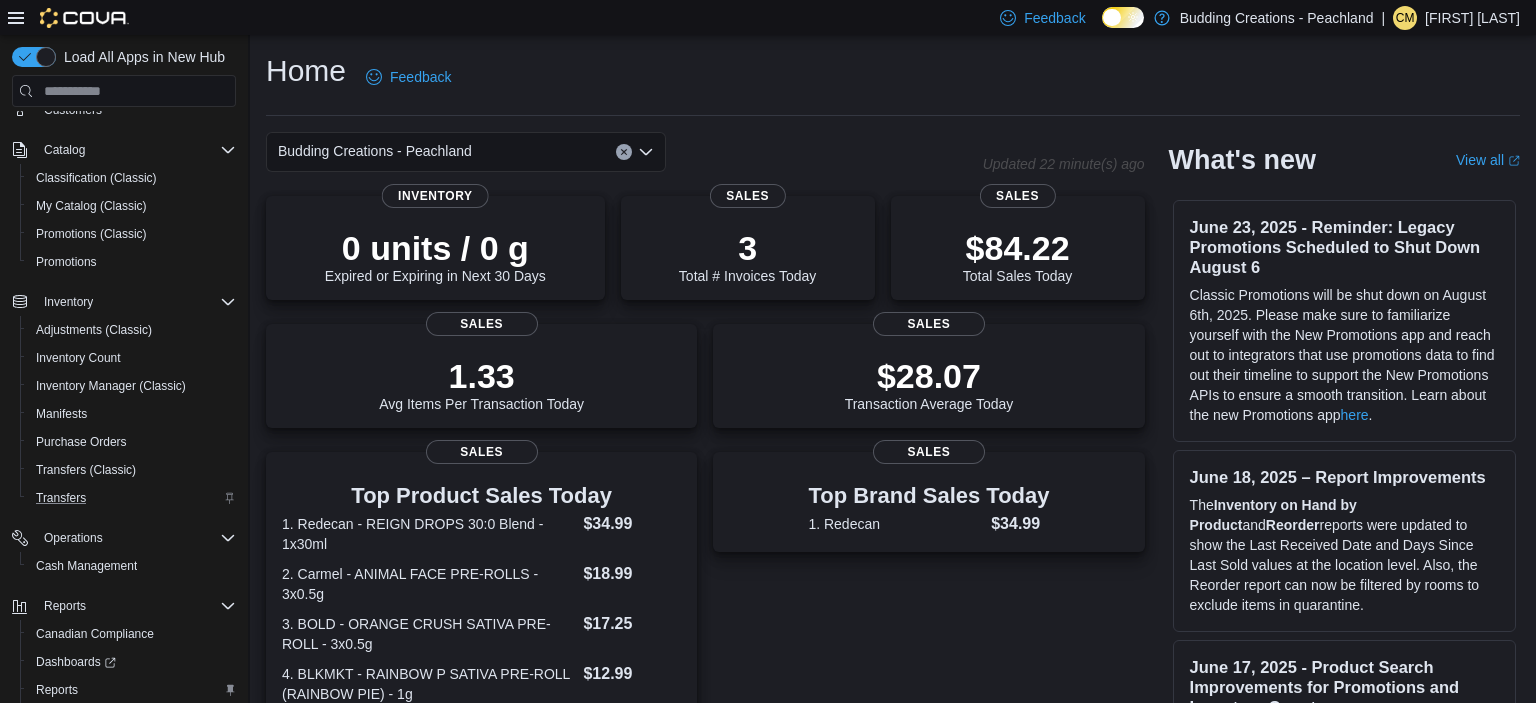 scroll, scrollTop: 192, scrollLeft: 0, axis: vertical 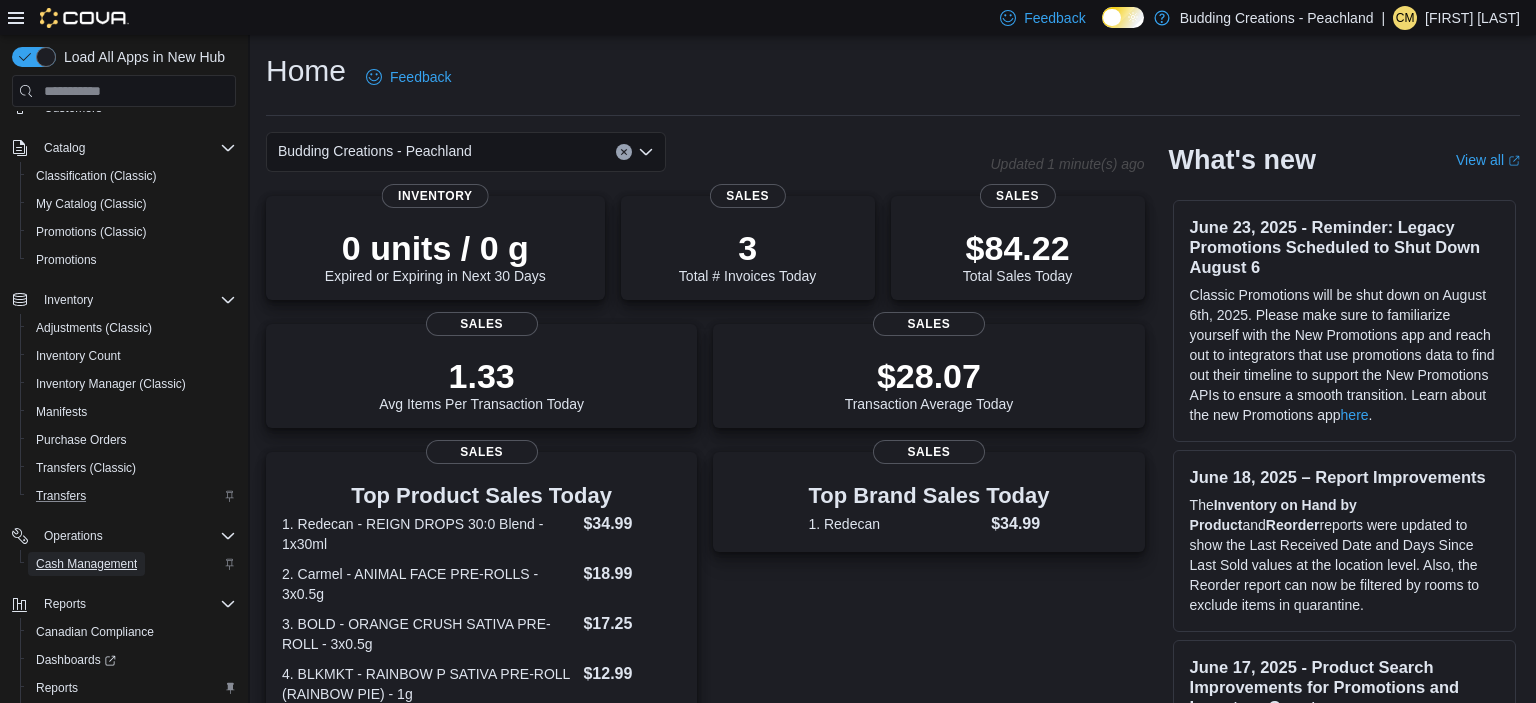 click on "Cash Management" at bounding box center (86, 564) 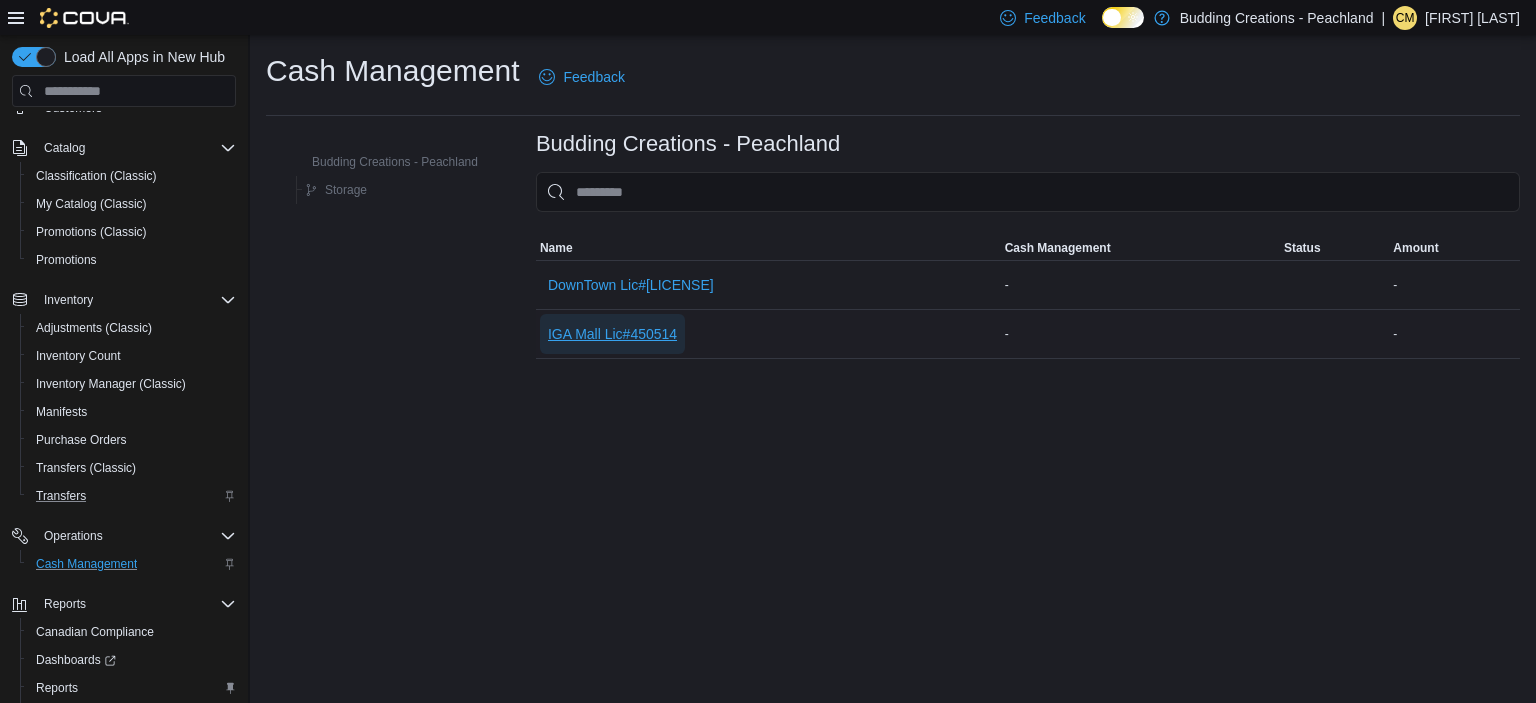 click on "IGA Mall  Lic#450514" at bounding box center (612, 334) 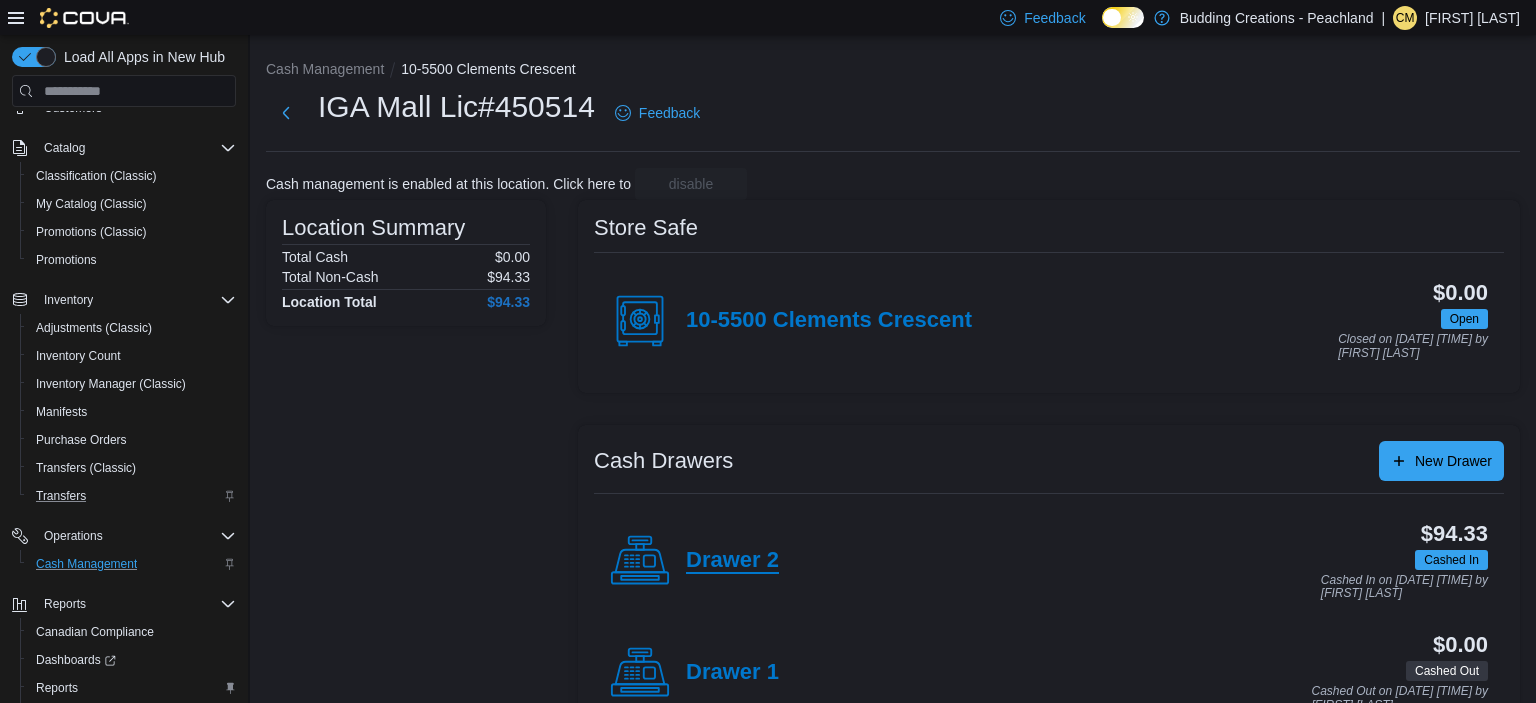 click on "Drawer 2" at bounding box center (732, 561) 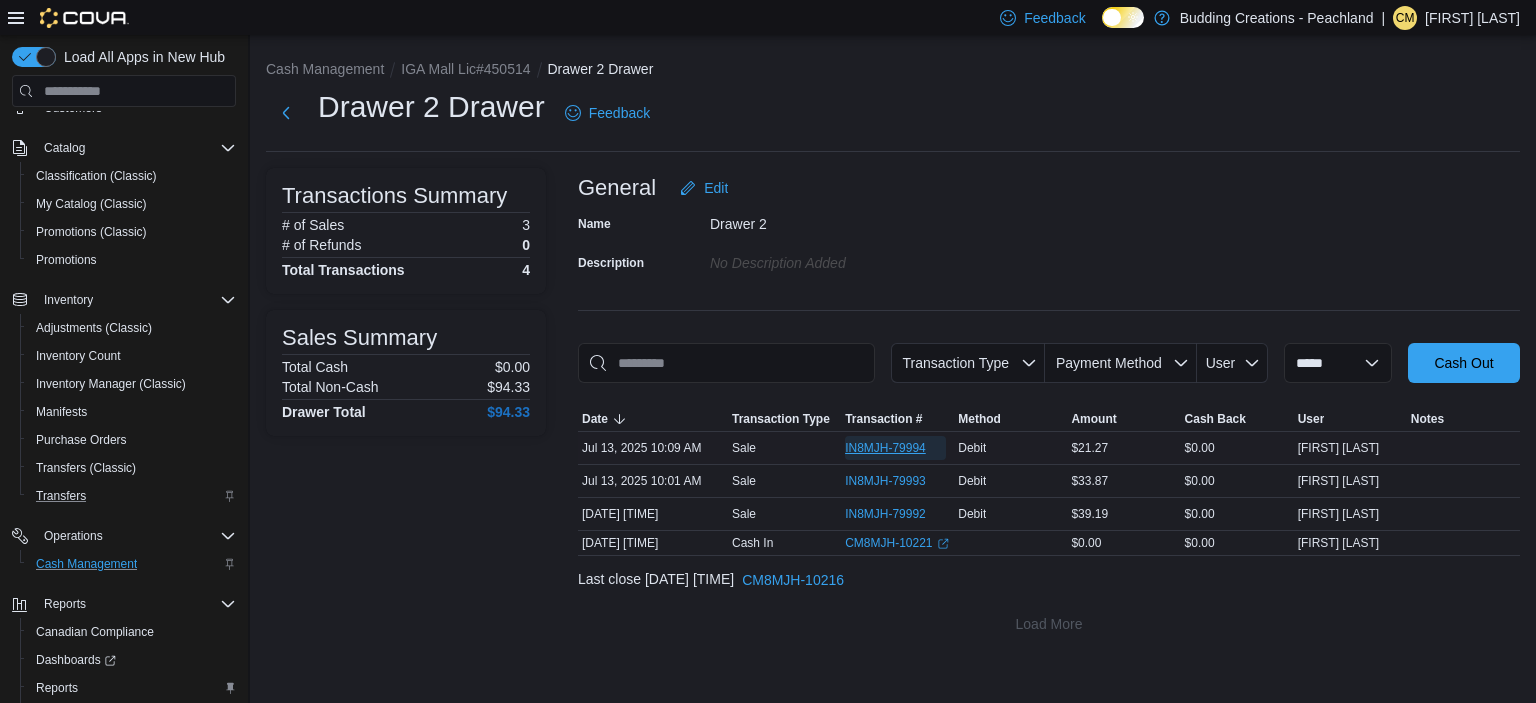 click on "IN8MJH-79994" at bounding box center (885, 448) 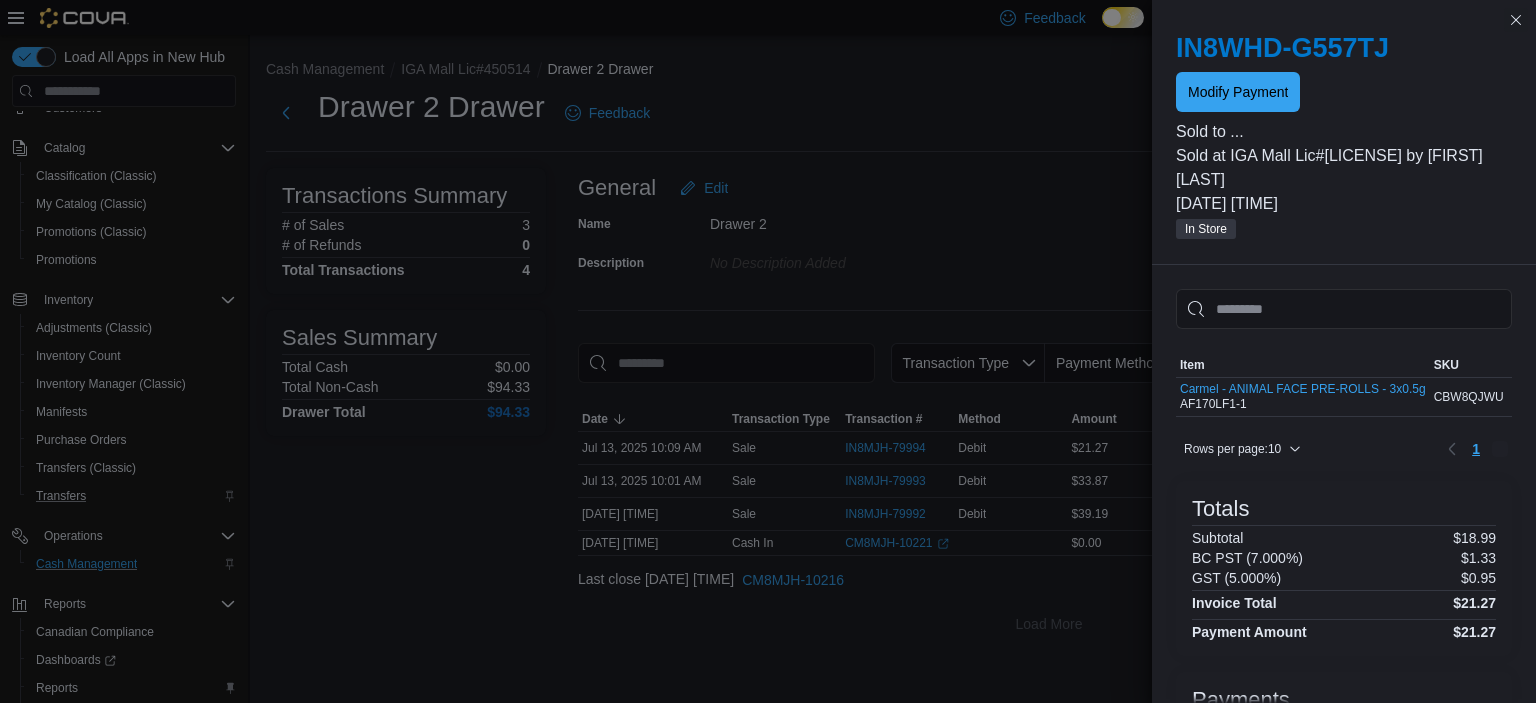 scroll, scrollTop: 192, scrollLeft: 0, axis: vertical 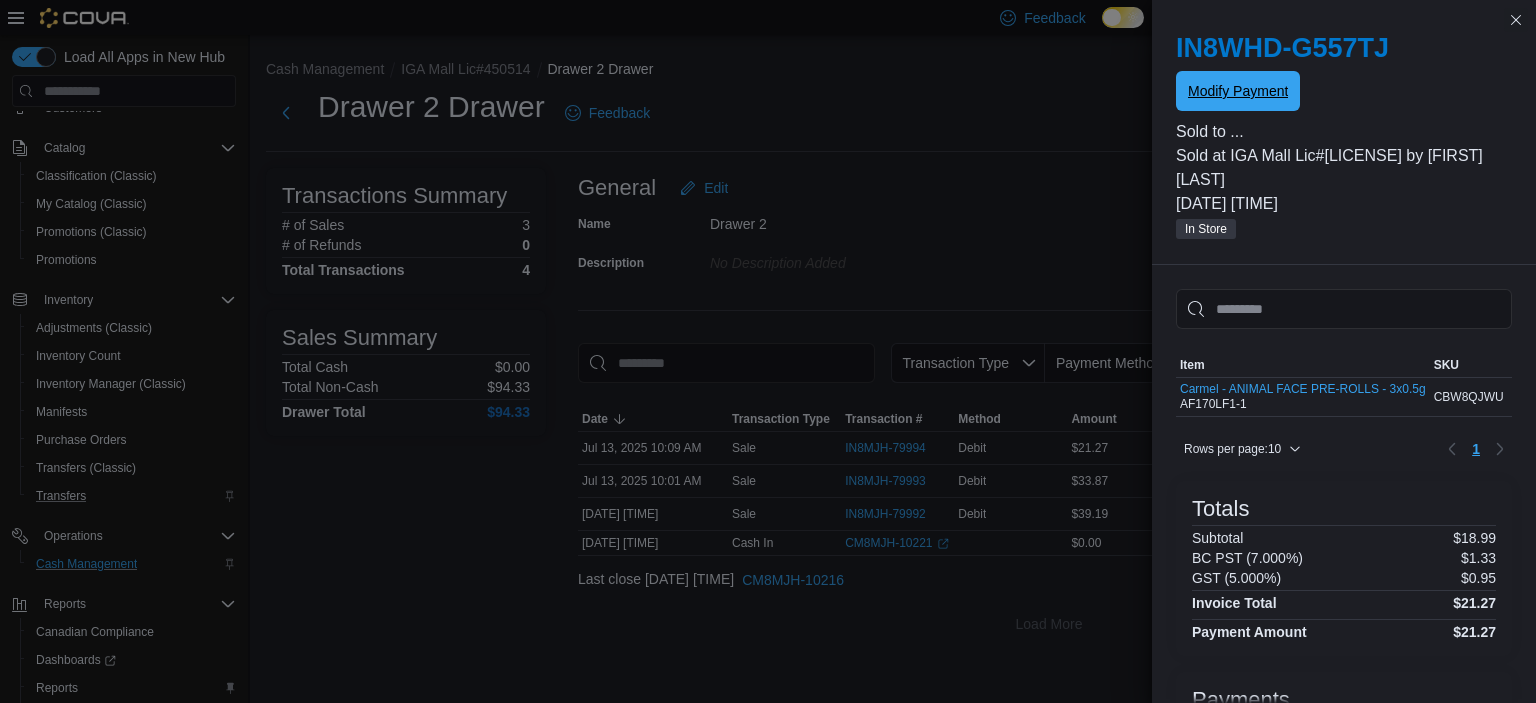 click on "Modify Payment" at bounding box center [1238, 91] 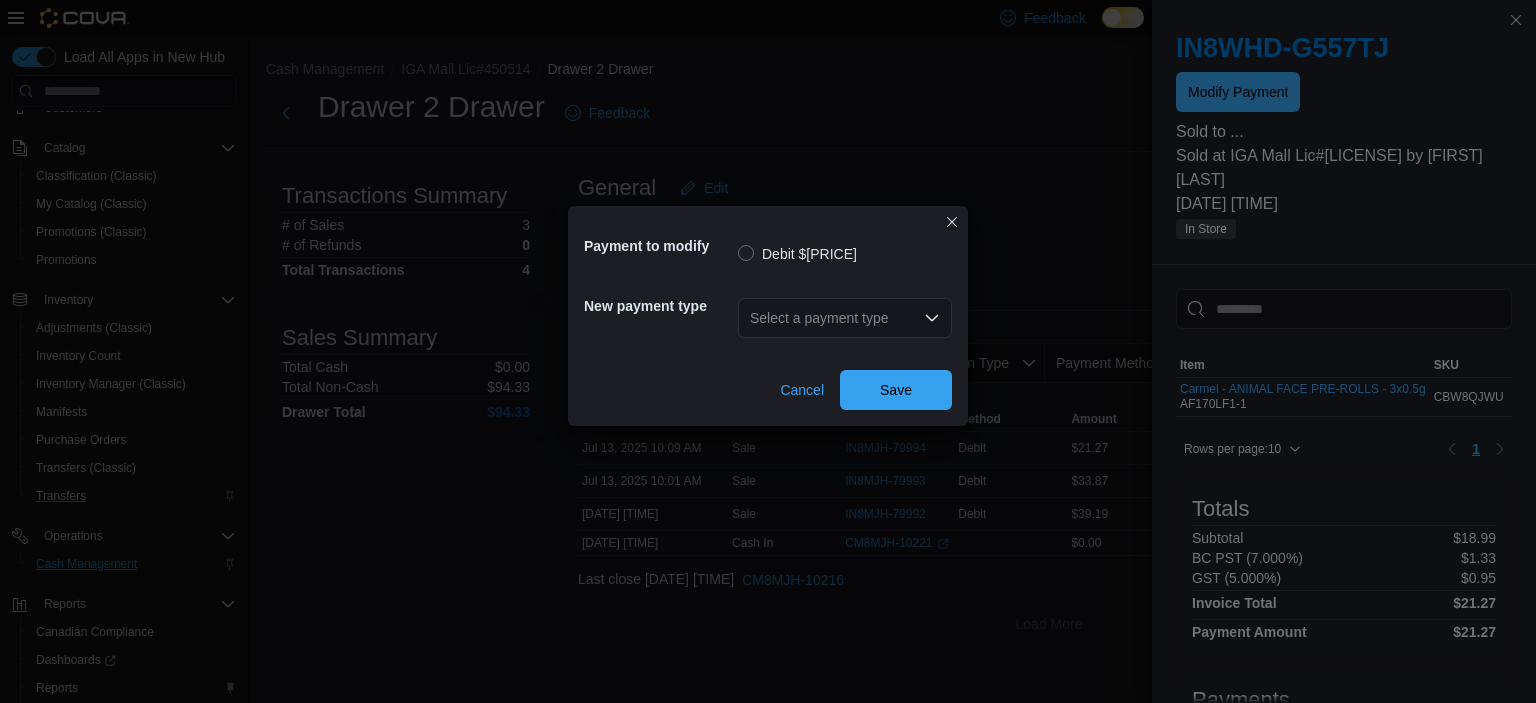 click on "Select a payment type" at bounding box center [845, 318] 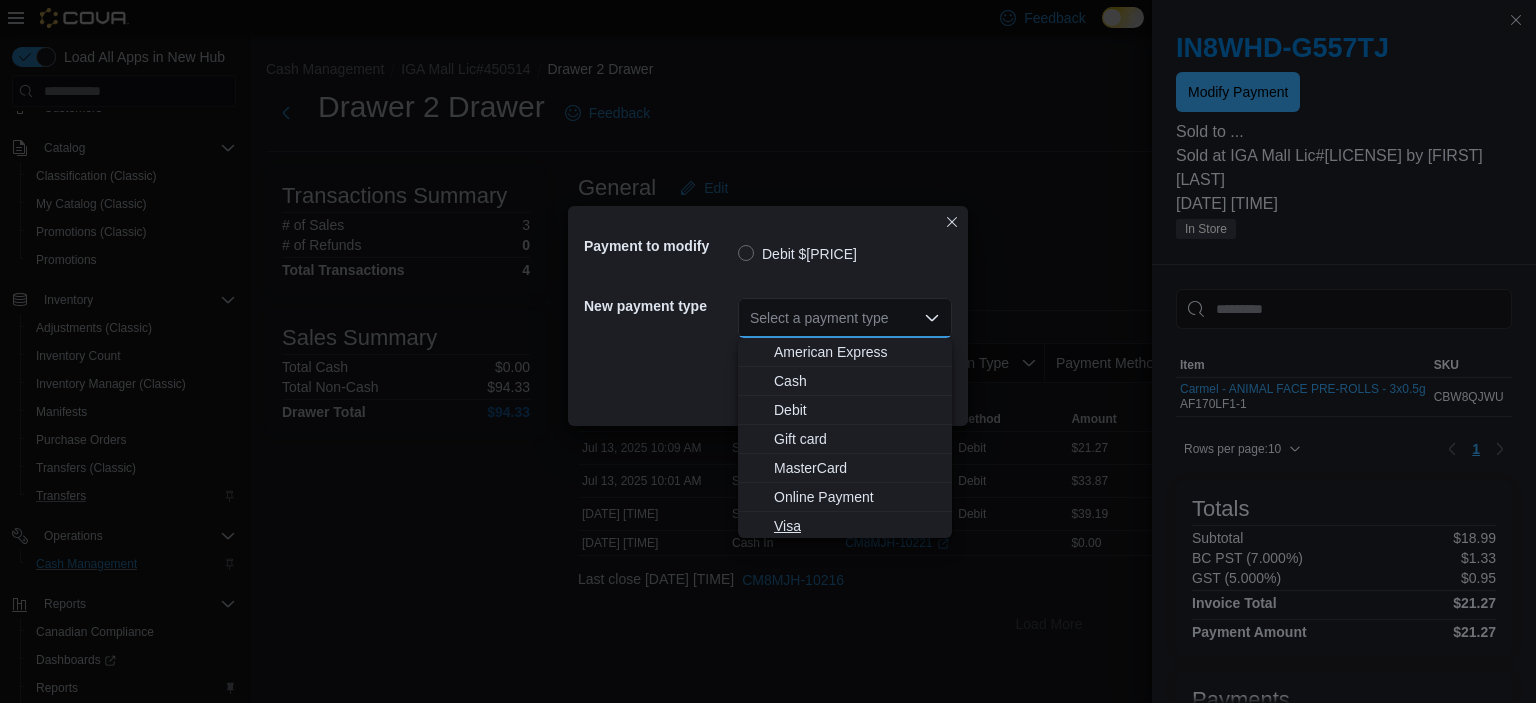 click on "Visa" at bounding box center [857, 526] 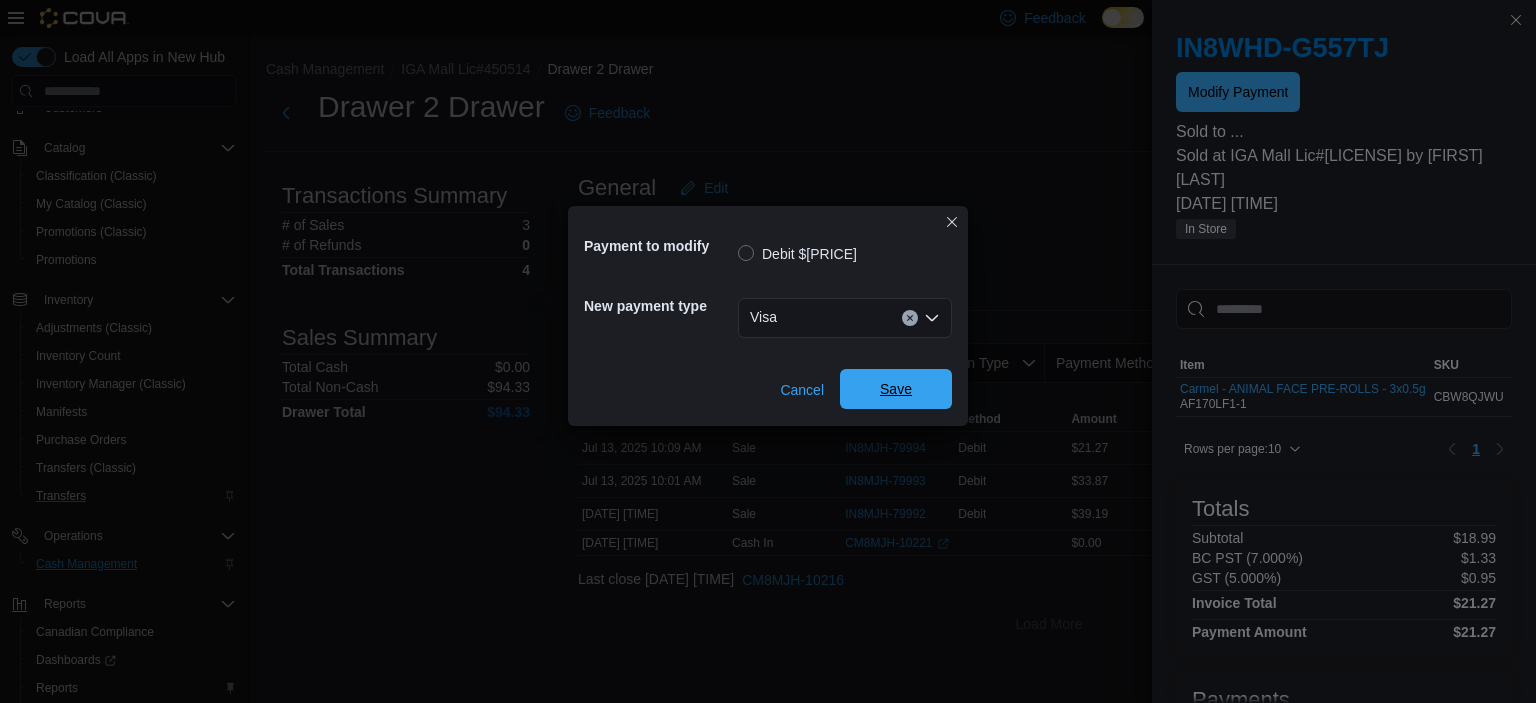 click on "Save" at bounding box center [896, 389] 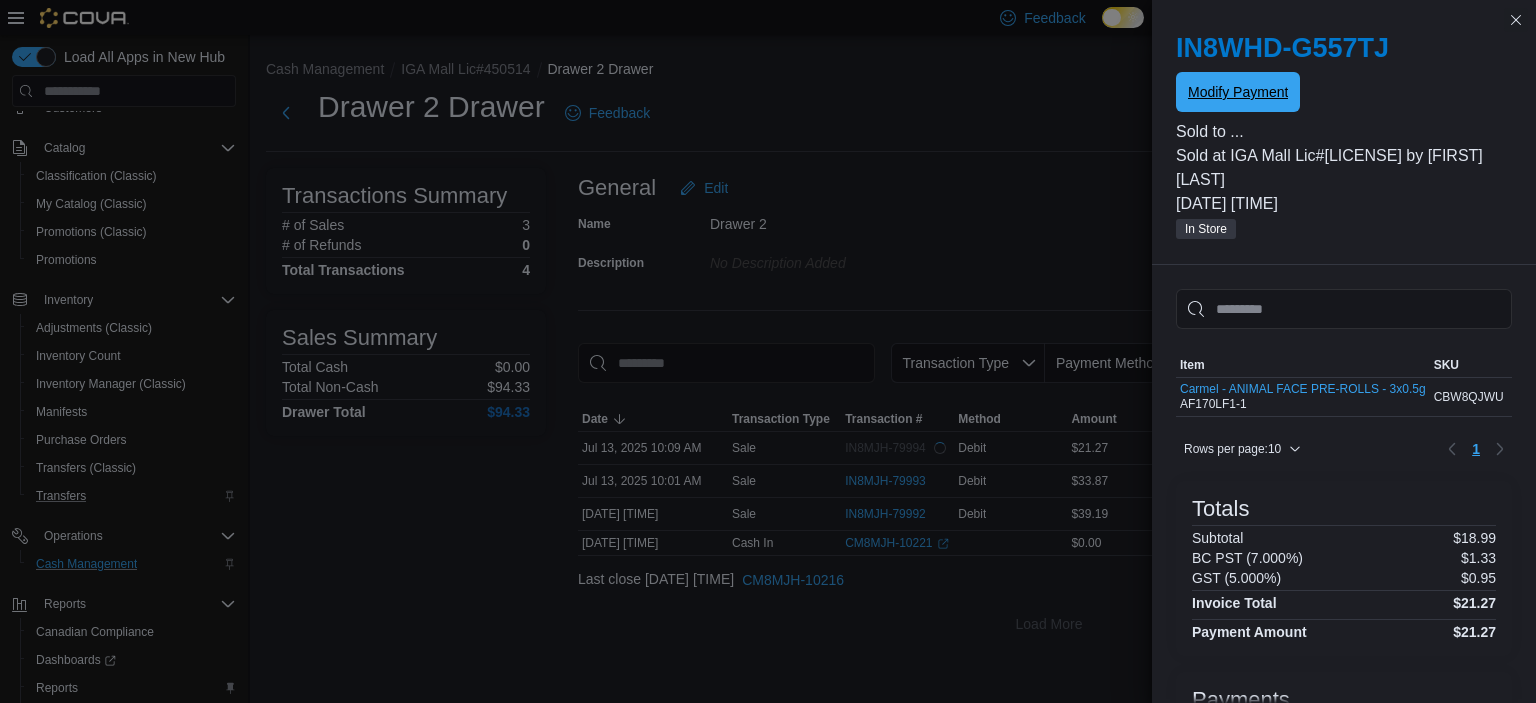 scroll, scrollTop: 0, scrollLeft: 0, axis: both 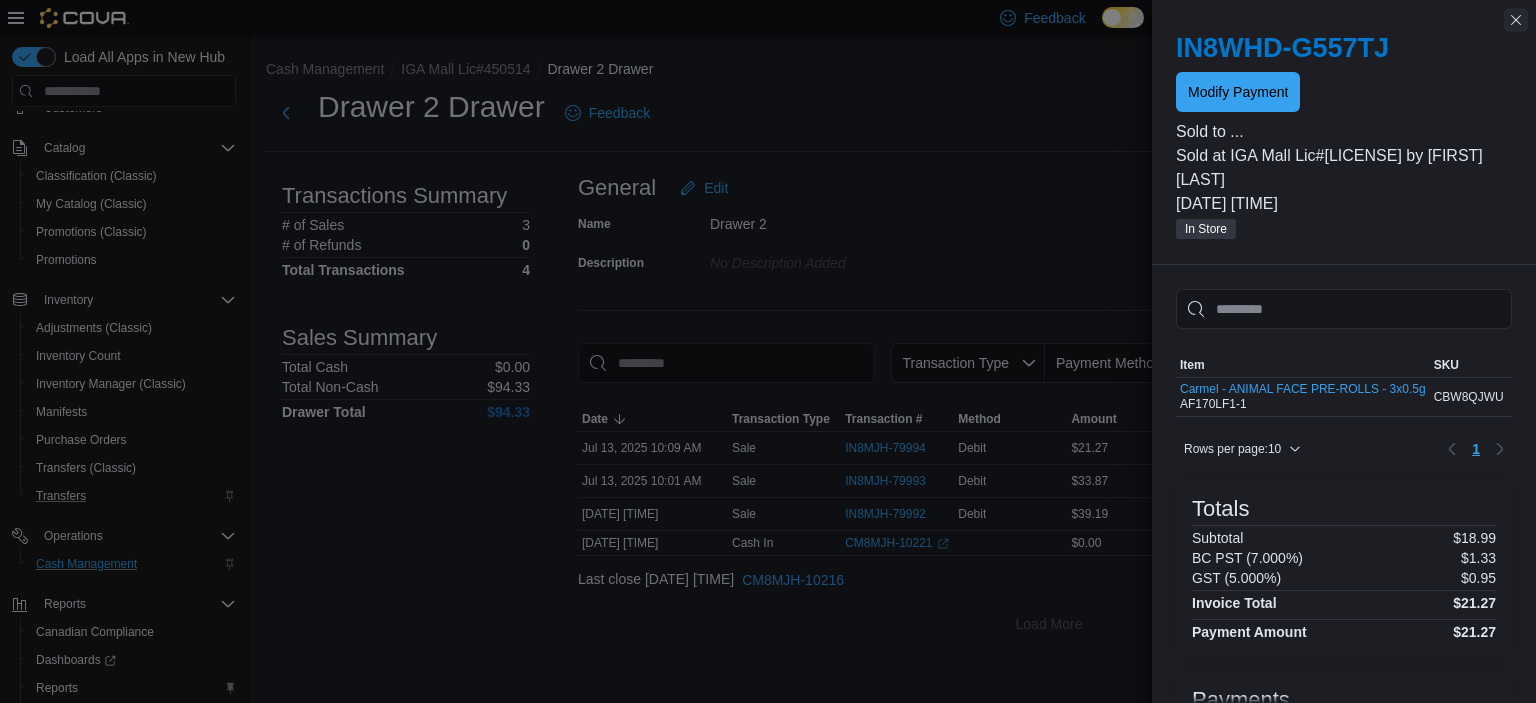 click at bounding box center [1516, 20] 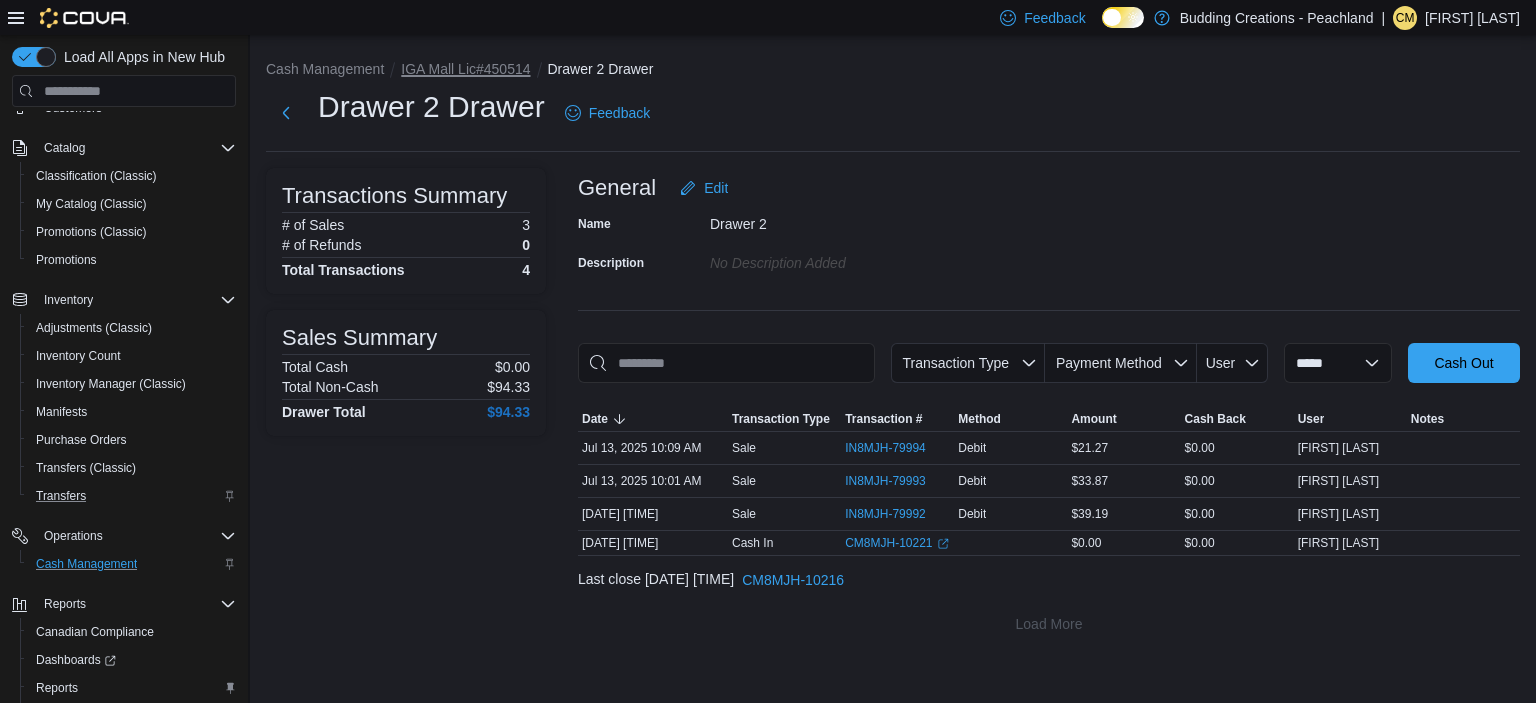 click on "IGA Mall  Lic#450514" at bounding box center (465, 69) 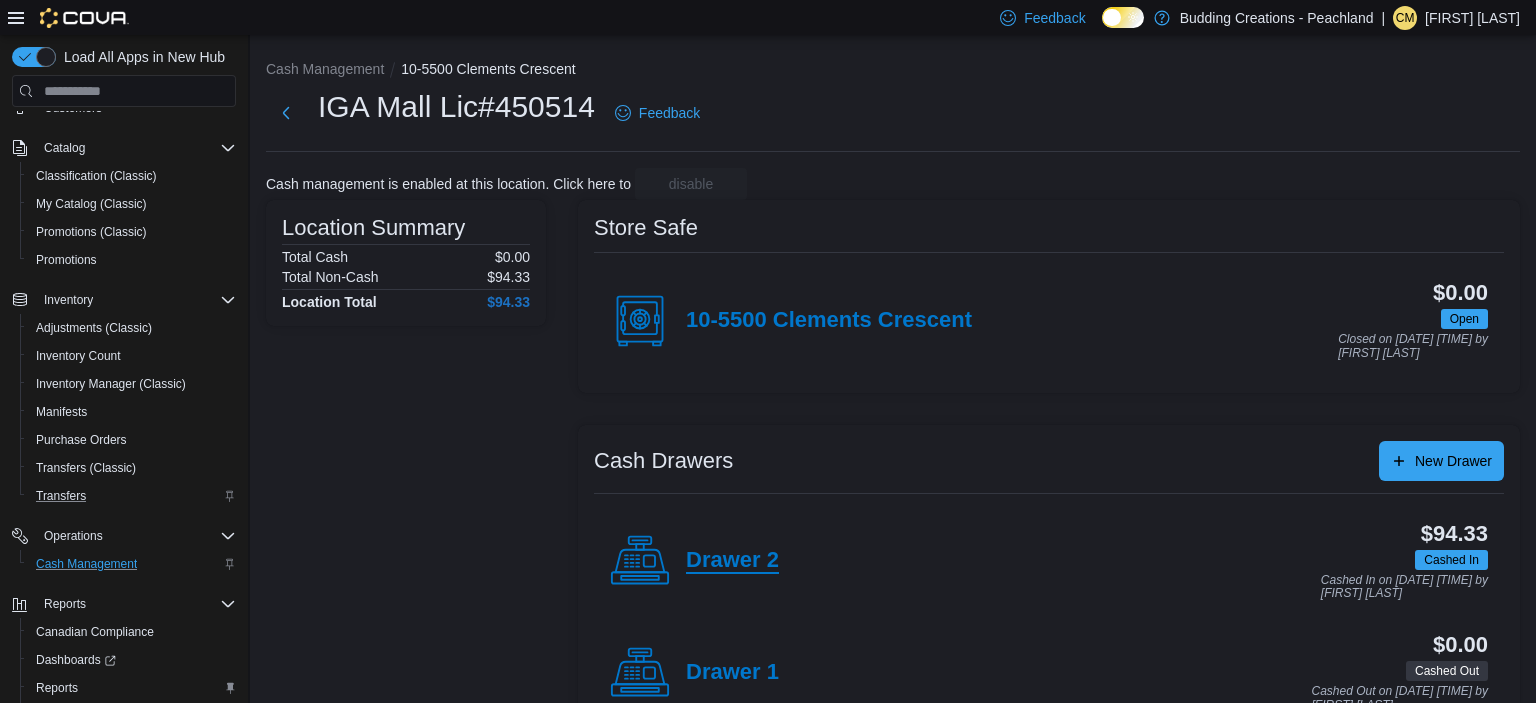 click on "Drawer 2" at bounding box center (732, 561) 